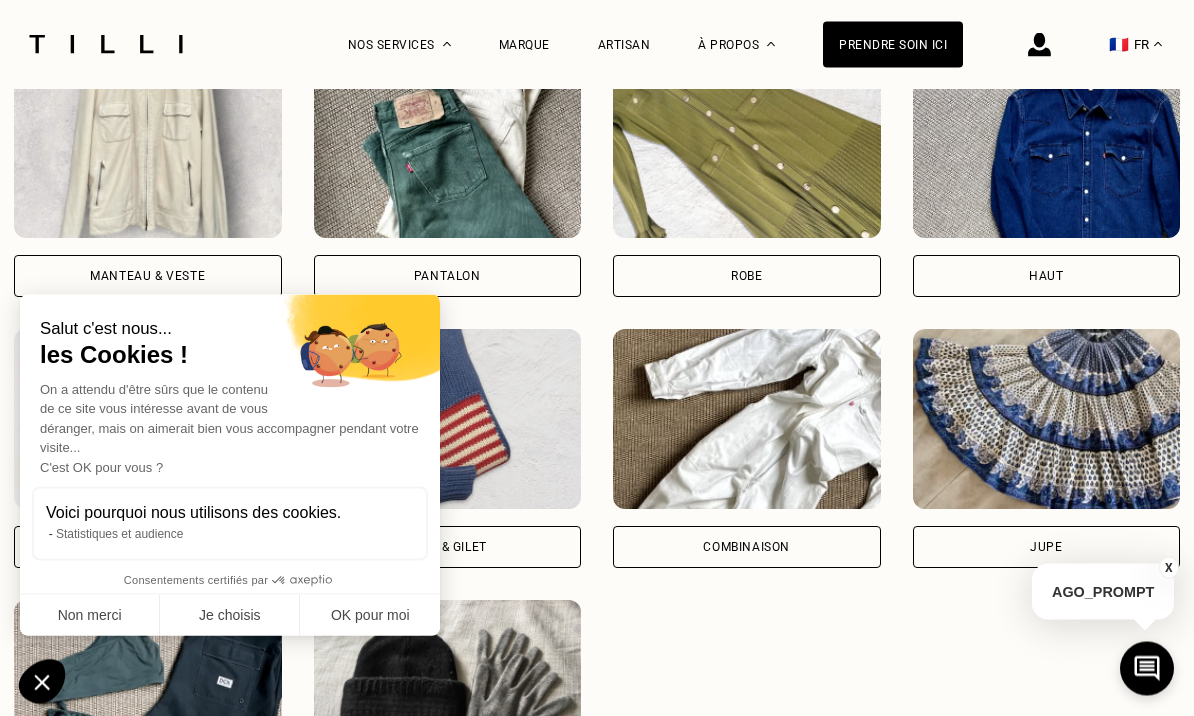 scroll, scrollTop: 1520, scrollLeft: 0, axis: vertical 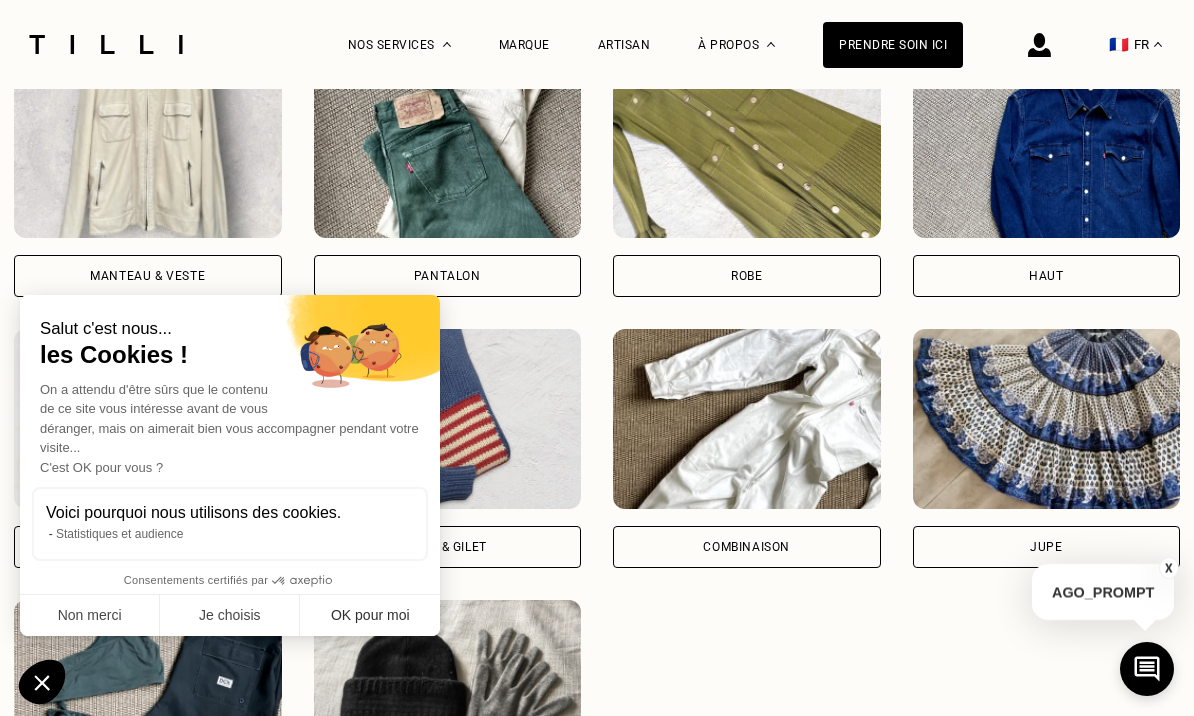 click on "OK pour moi" at bounding box center [370, 616] 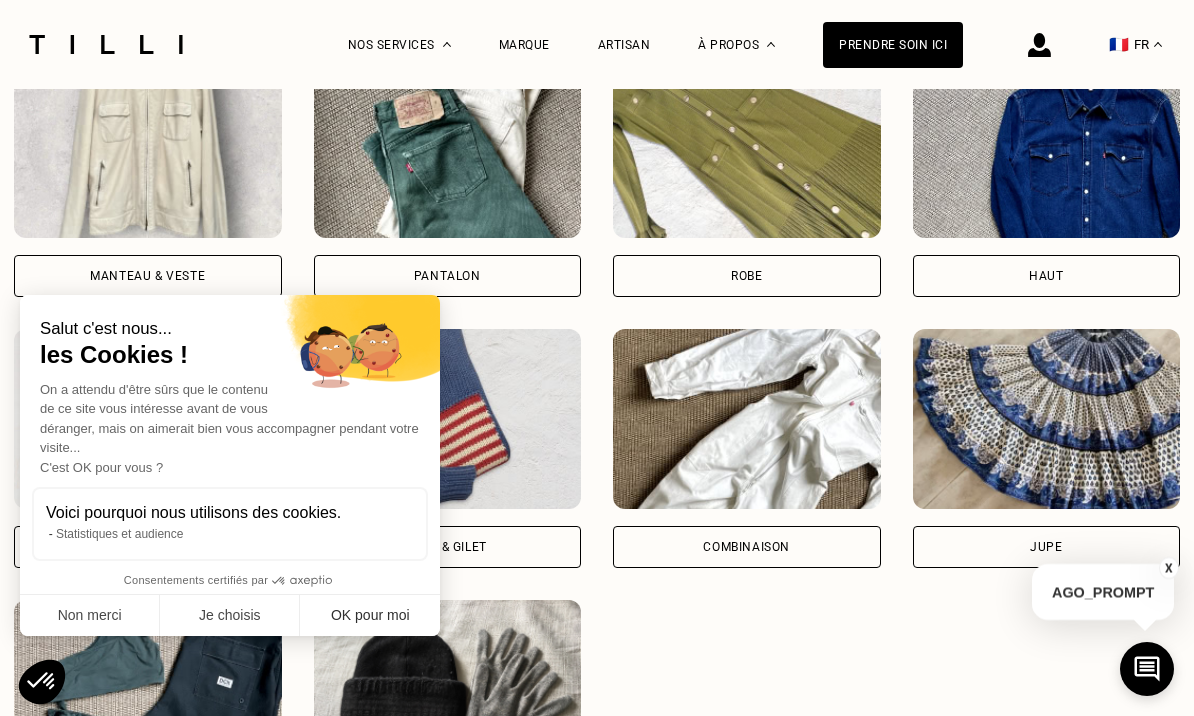 checkbox on "true" 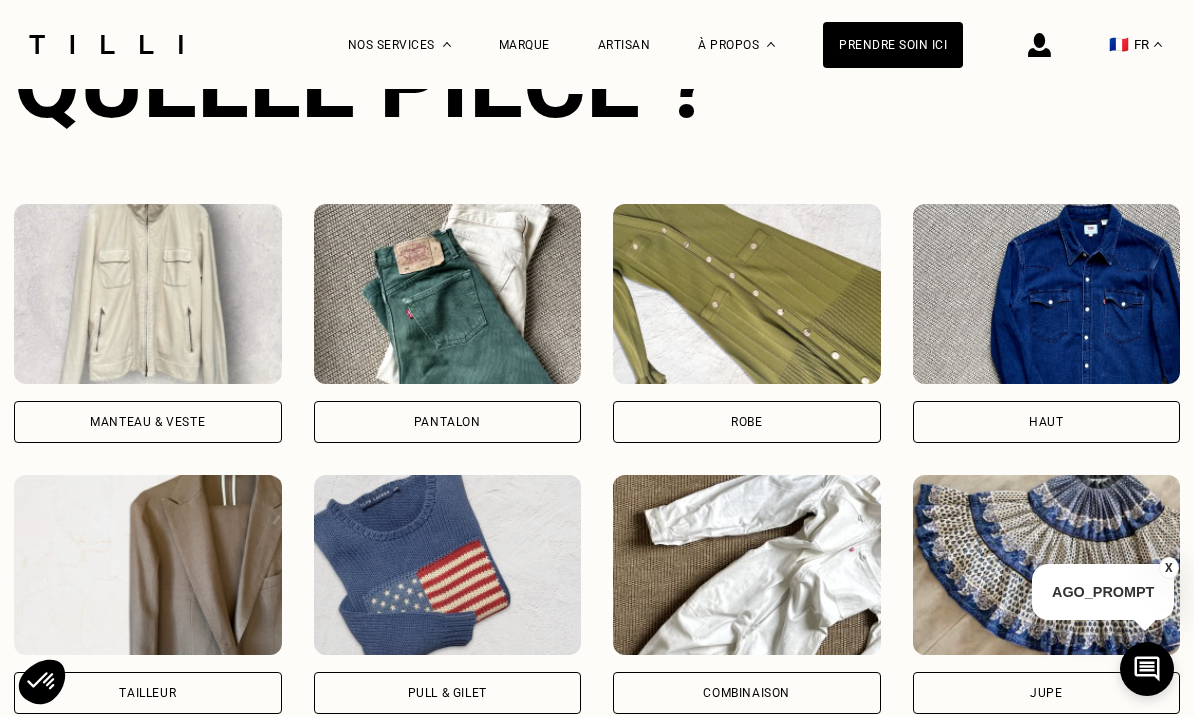 scroll, scrollTop: 1372, scrollLeft: 0, axis: vertical 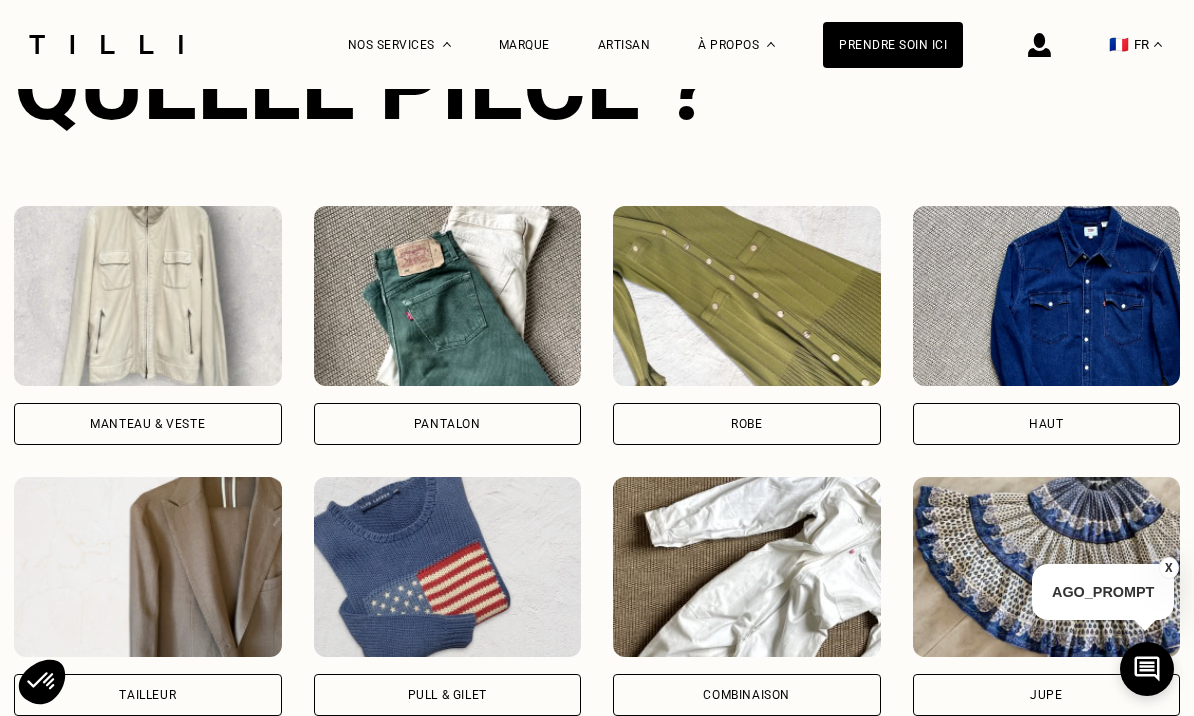 click on "Manteau & Veste" at bounding box center (148, 424) 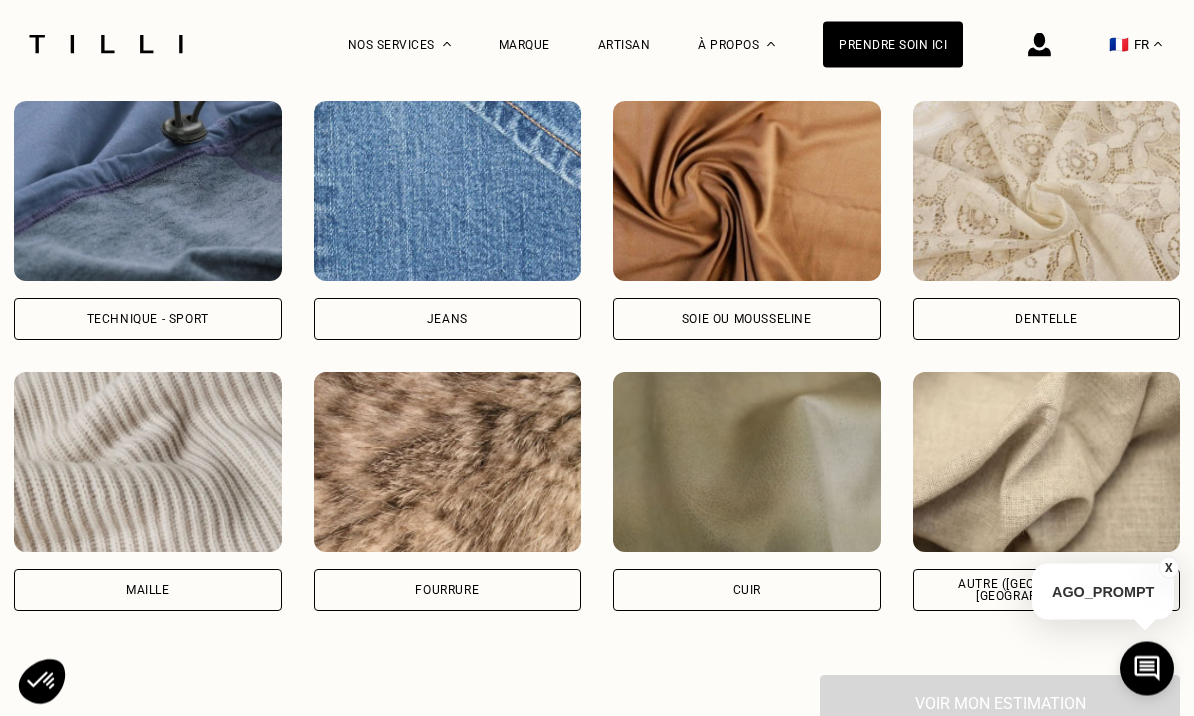 scroll, scrollTop: 2692, scrollLeft: 0, axis: vertical 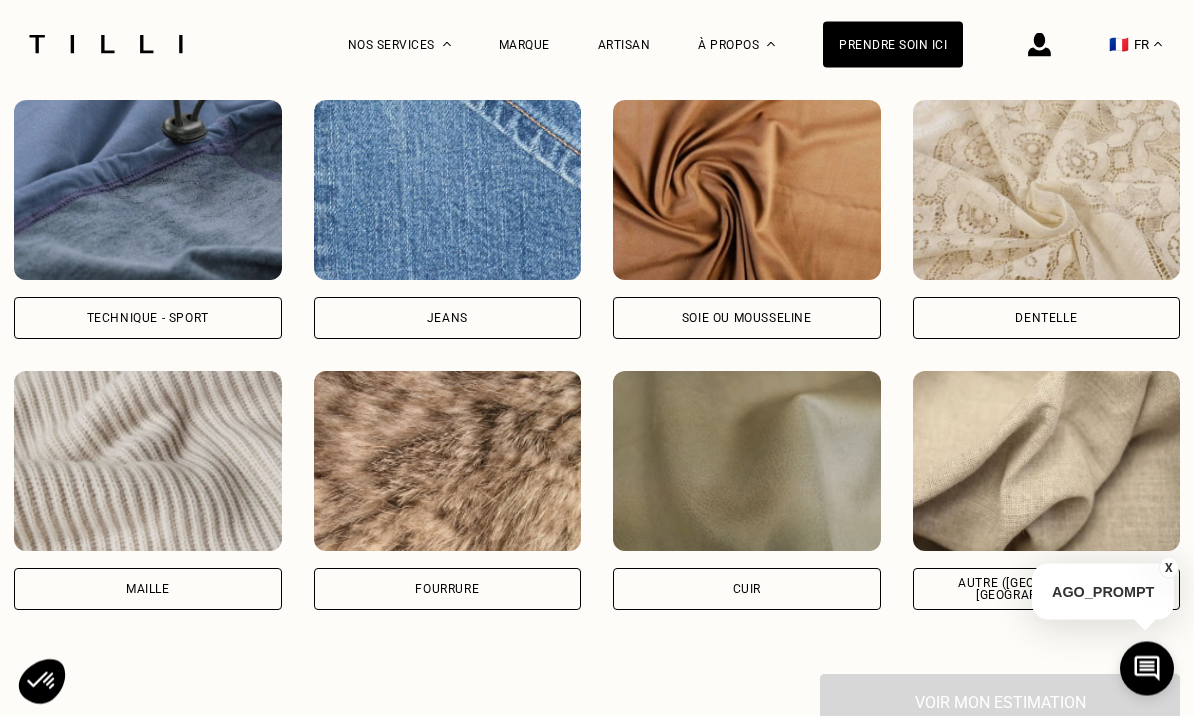 click on "Technique - Sport" at bounding box center (148, 319) 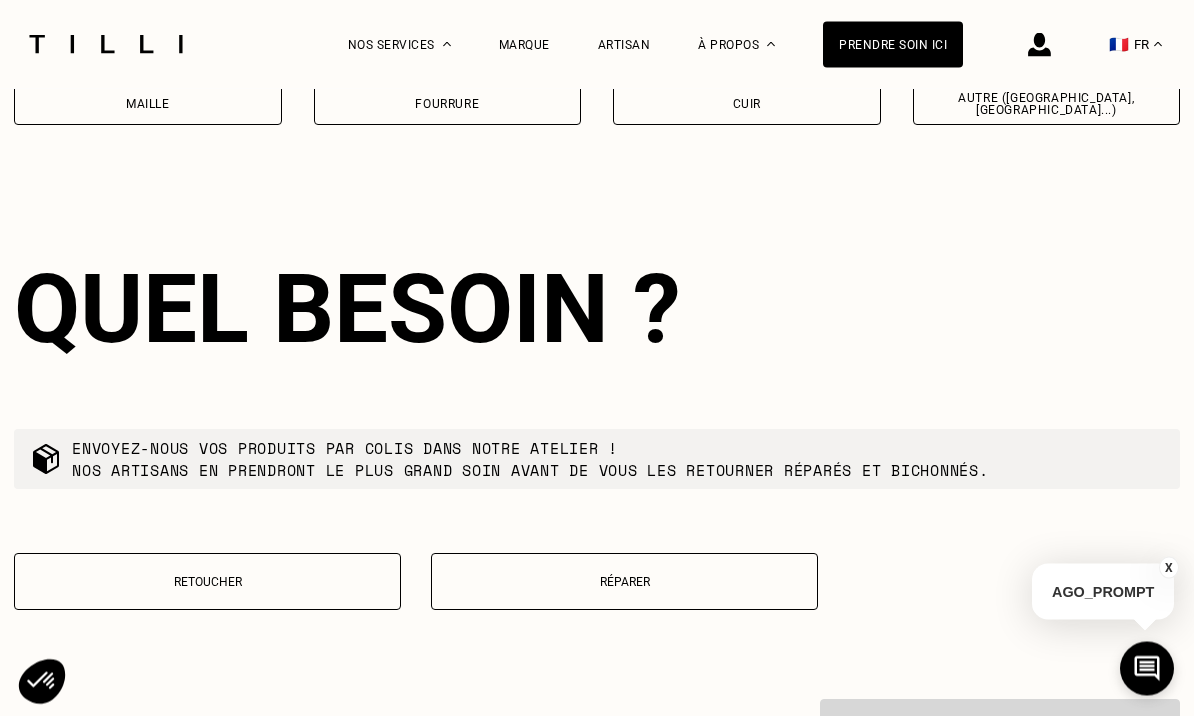 scroll, scrollTop: 3252, scrollLeft: 0, axis: vertical 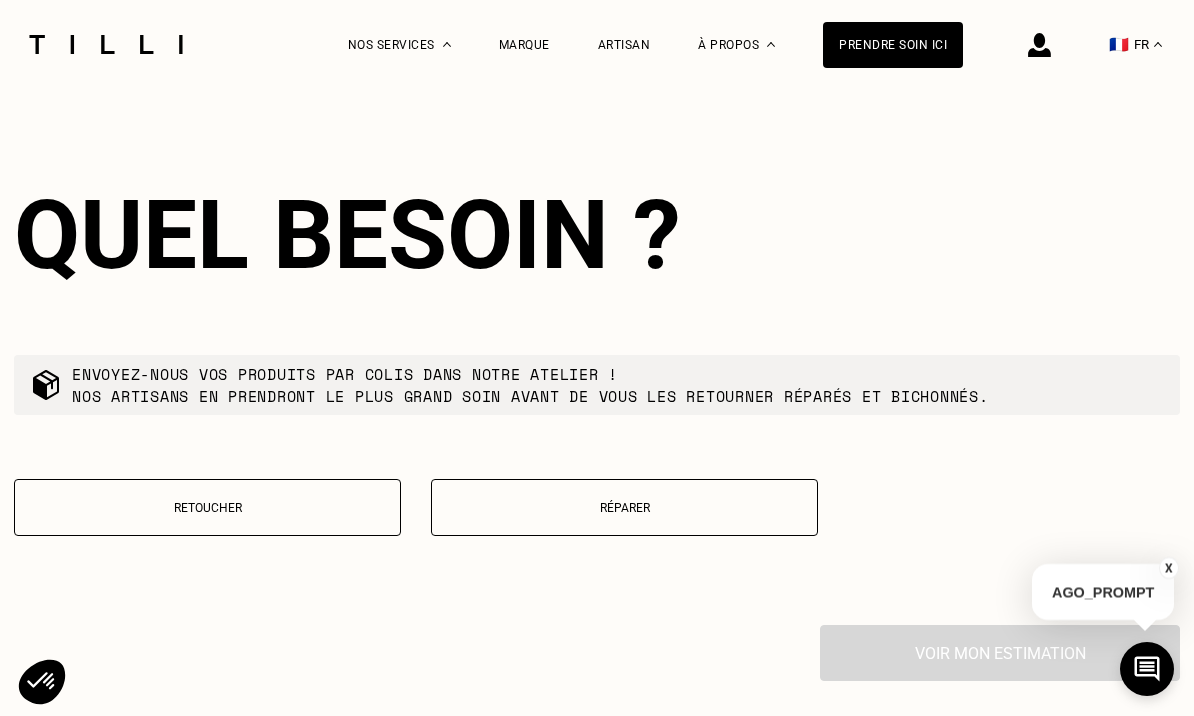 click on "Réparer" at bounding box center (624, 507) 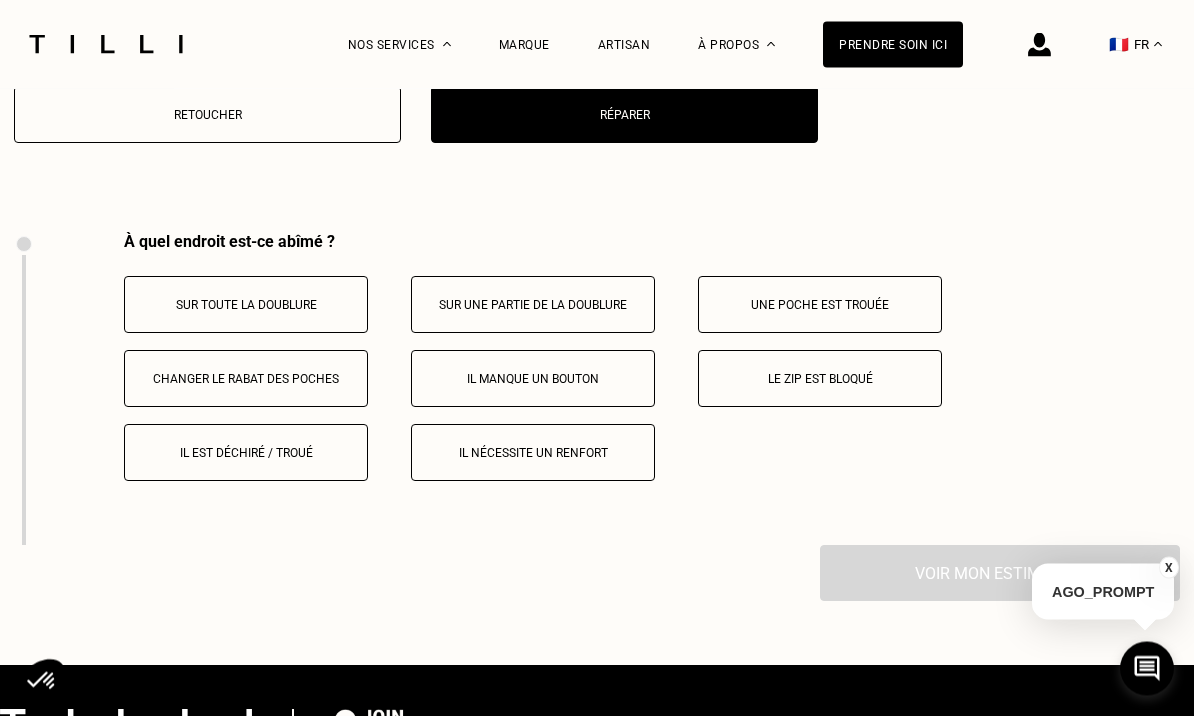 scroll, scrollTop: 3766, scrollLeft: 0, axis: vertical 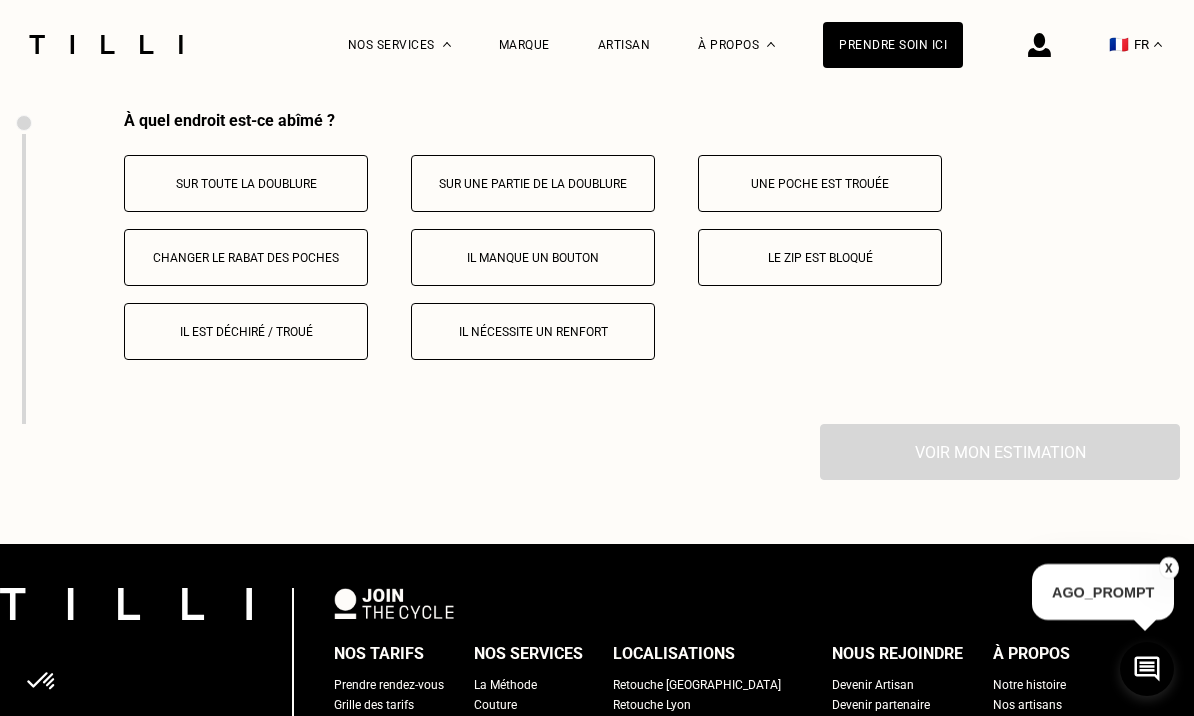 click on "Le zip est bloqué" at bounding box center [820, 258] 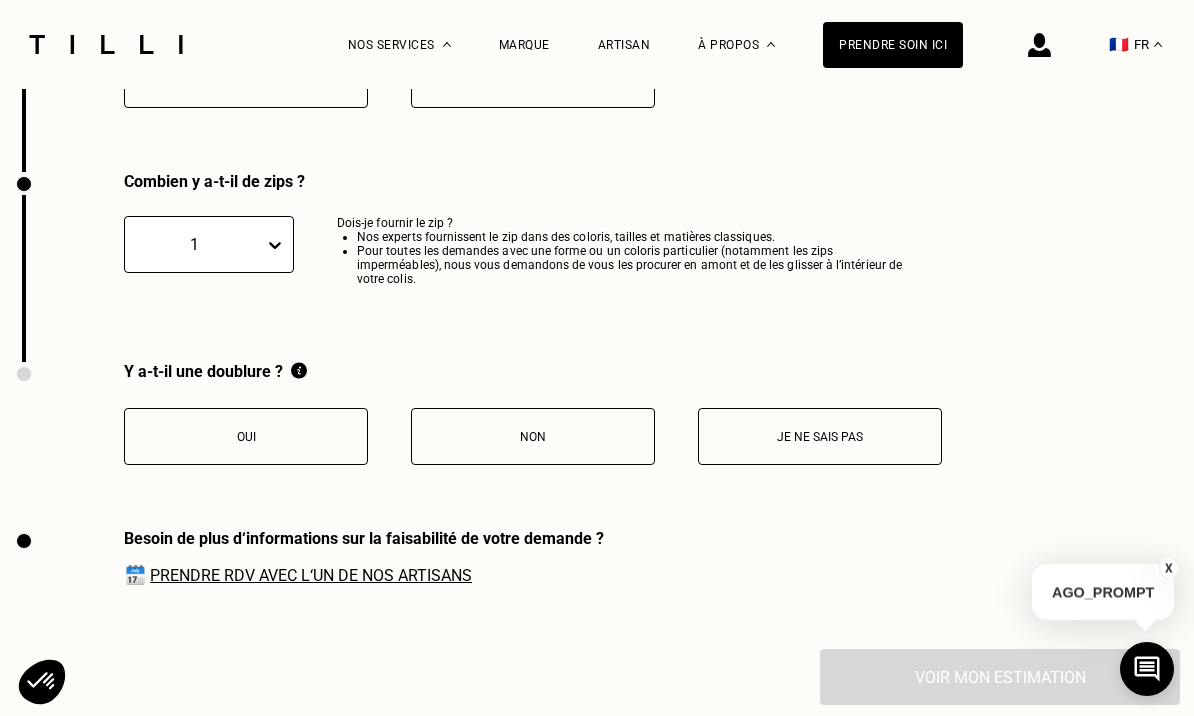 scroll, scrollTop: 4079, scrollLeft: 0, axis: vertical 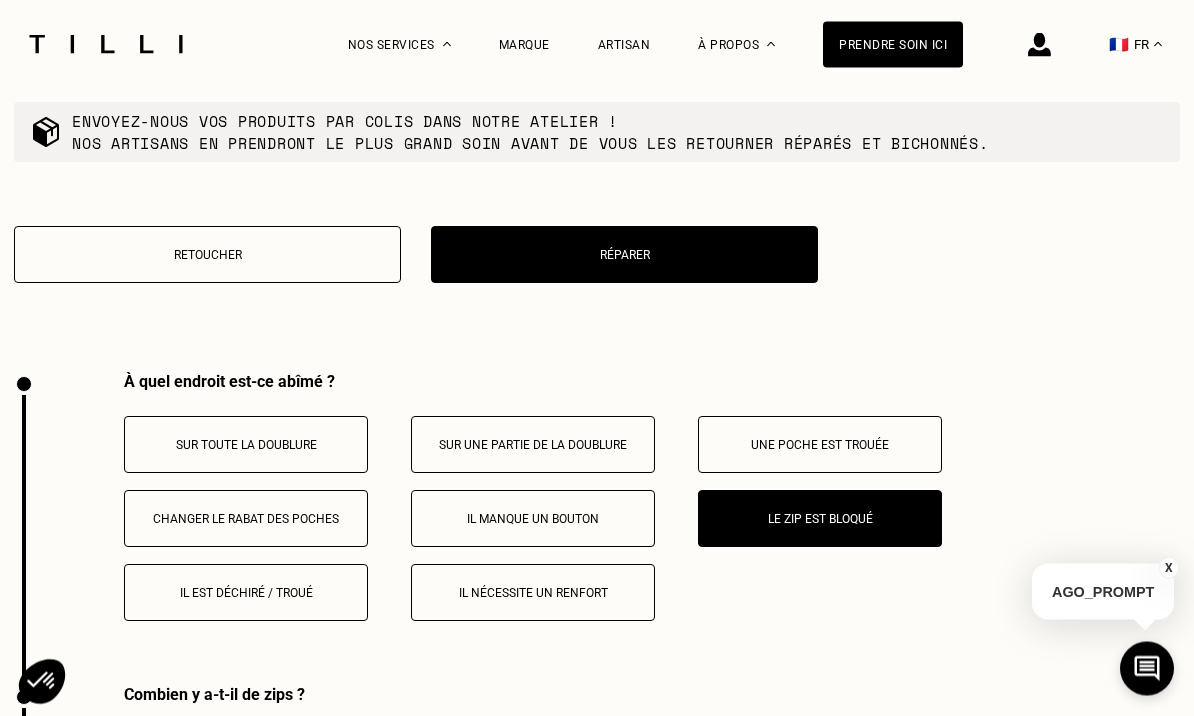 click on "Retoucher Réparer" at bounding box center (597, 268) 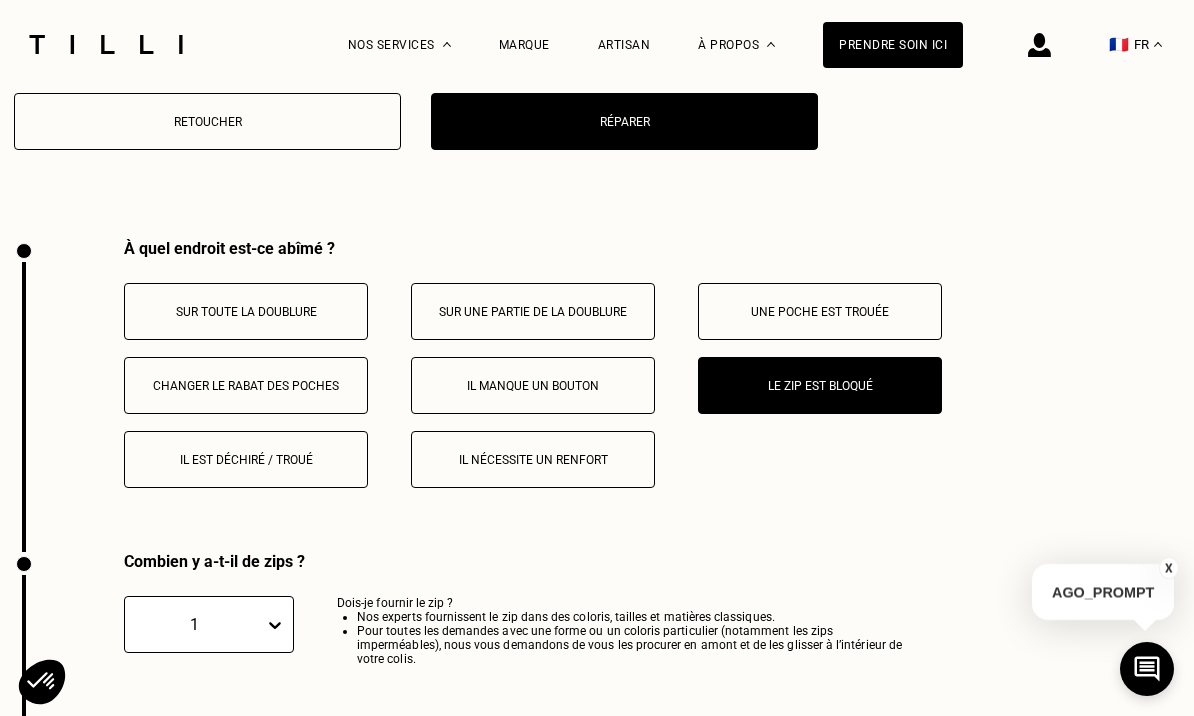 scroll, scrollTop: 3639, scrollLeft: 0, axis: vertical 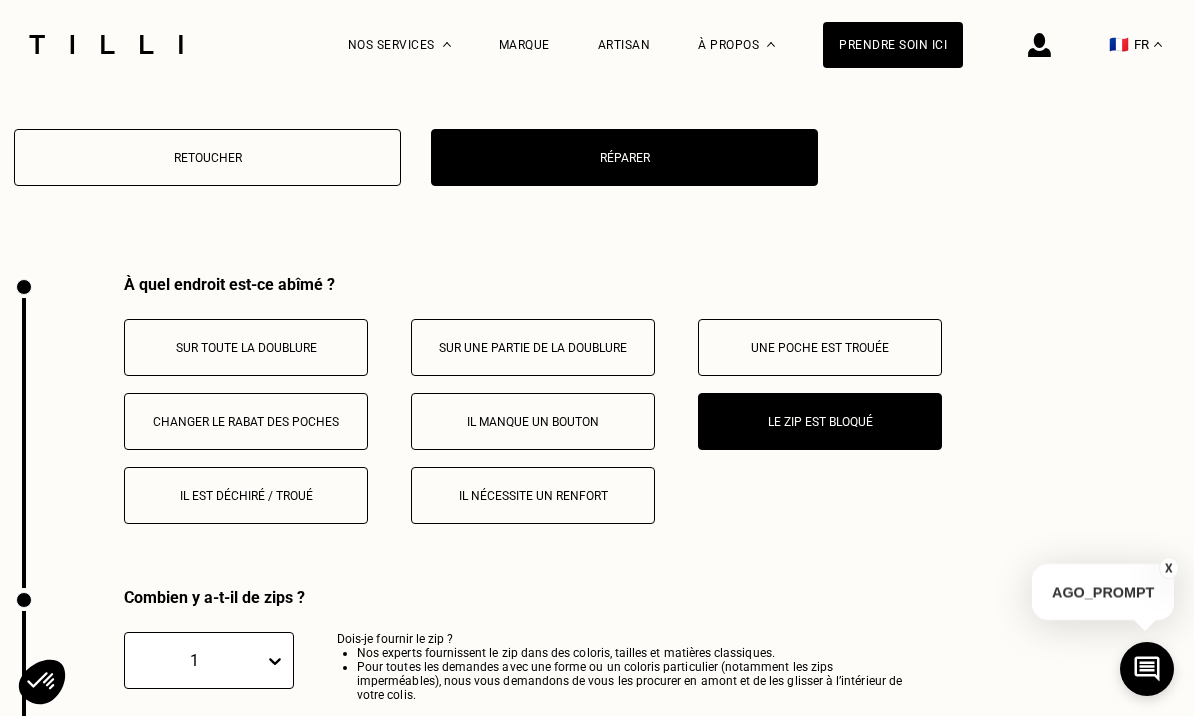 click on "Retoucher" at bounding box center [207, 157] 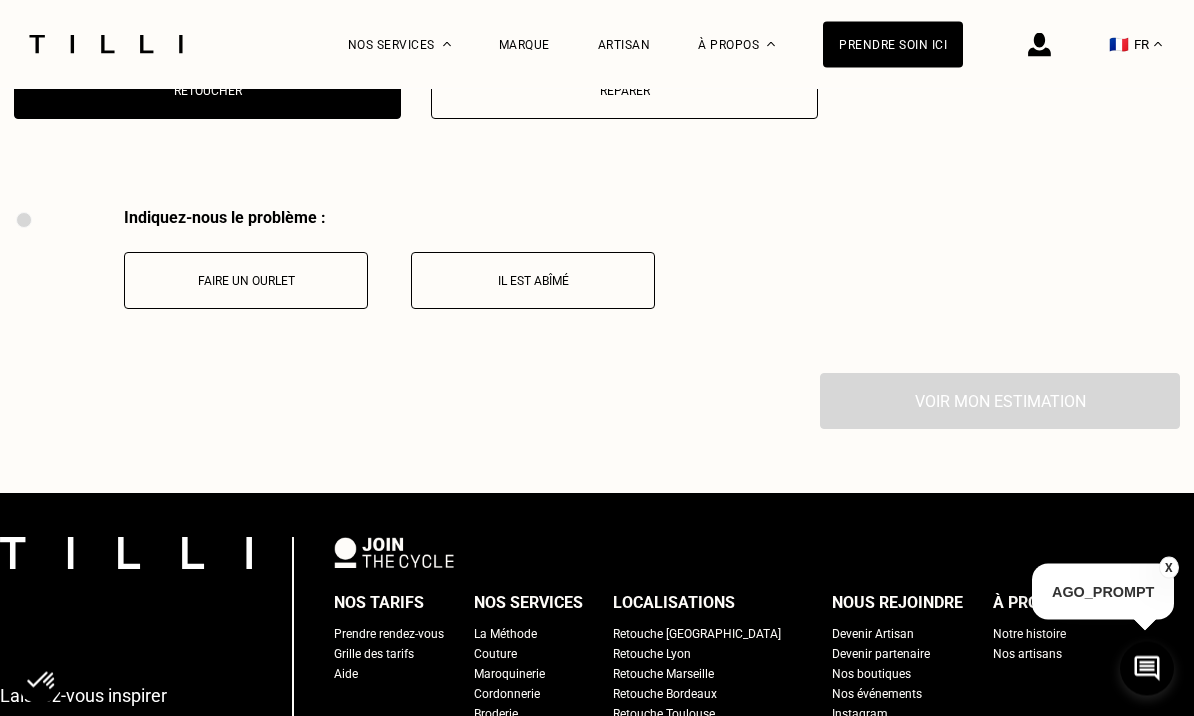 scroll, scrollTop: 3765, scrollLeft: 0, axis: vertical 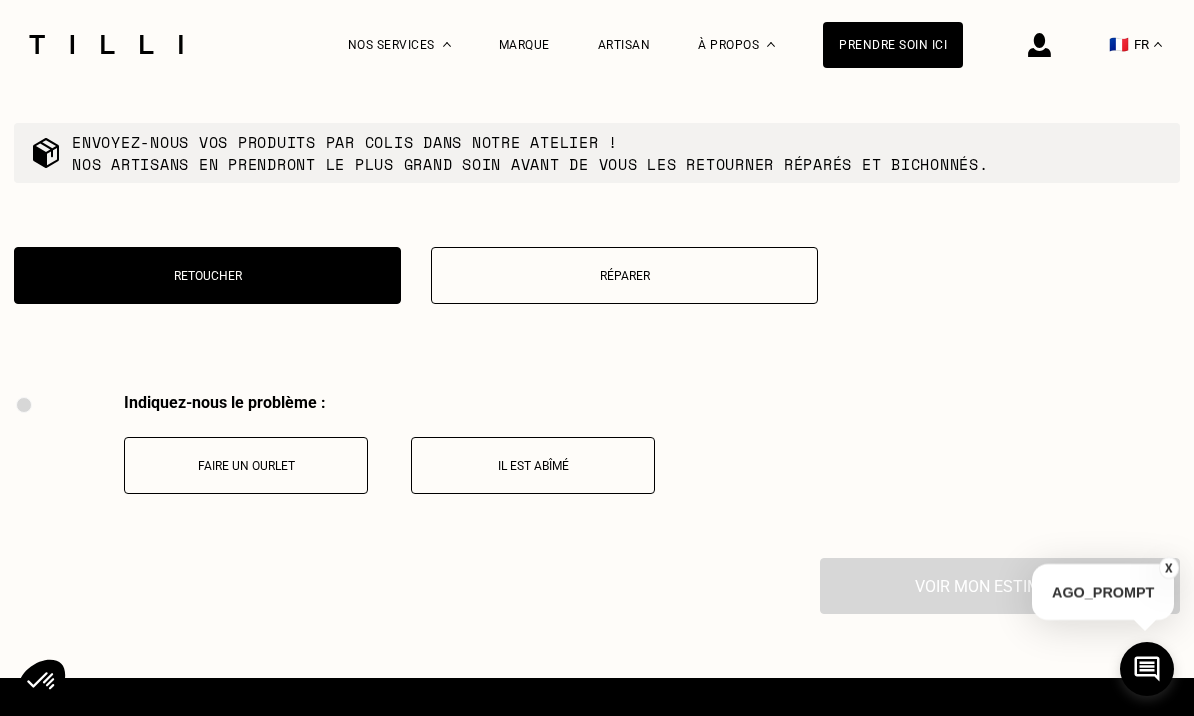 click on "Réparer" at bounding box center [624, 275] 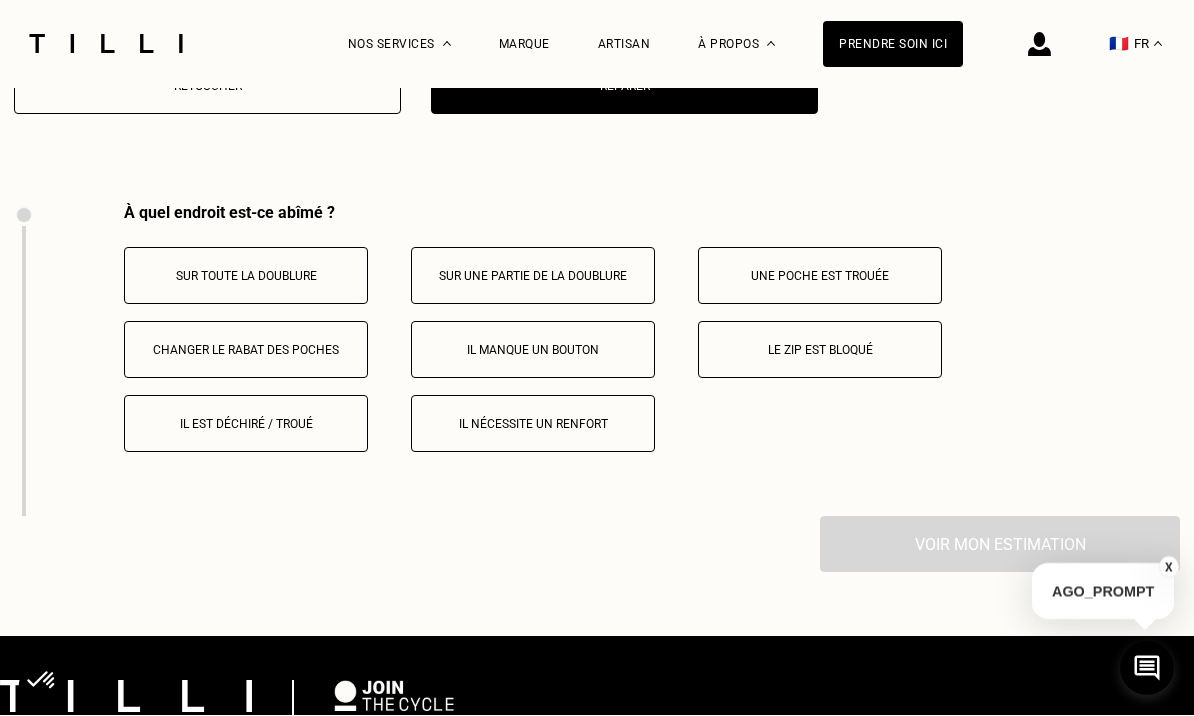 scroll, scrollTop: 3766, scrollLeft: 0, axis: vertical 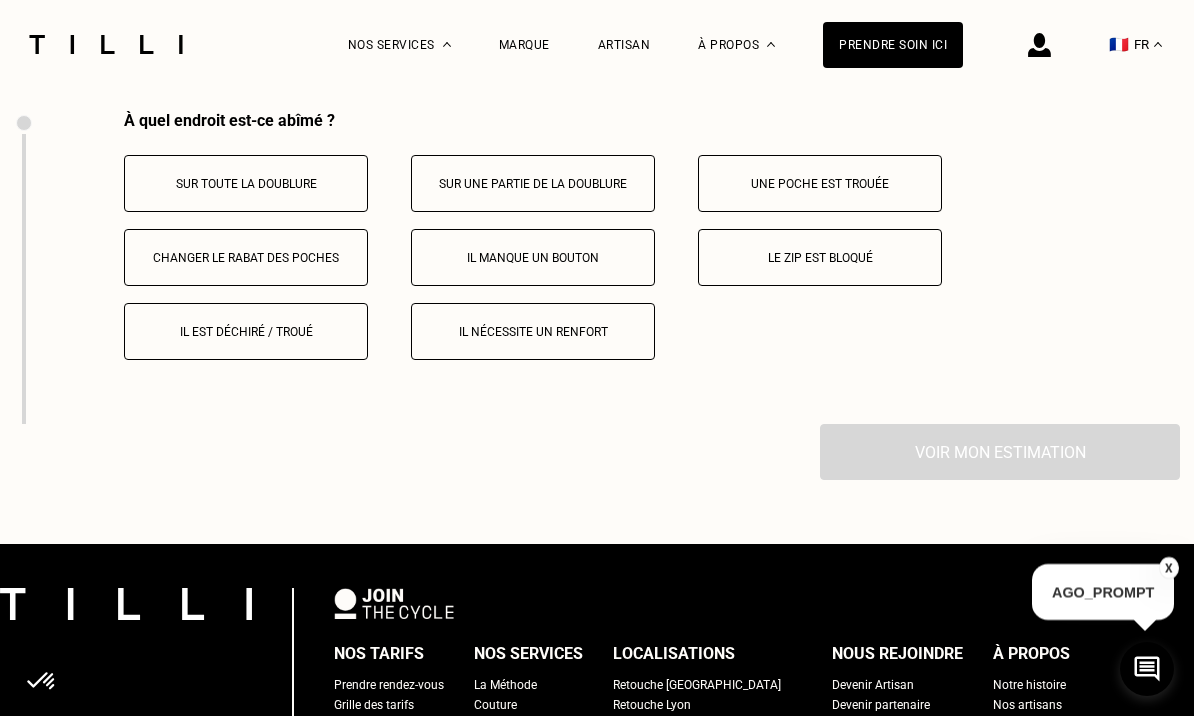 click on "Le zip est bloqué" at bounding box center [820, 258] 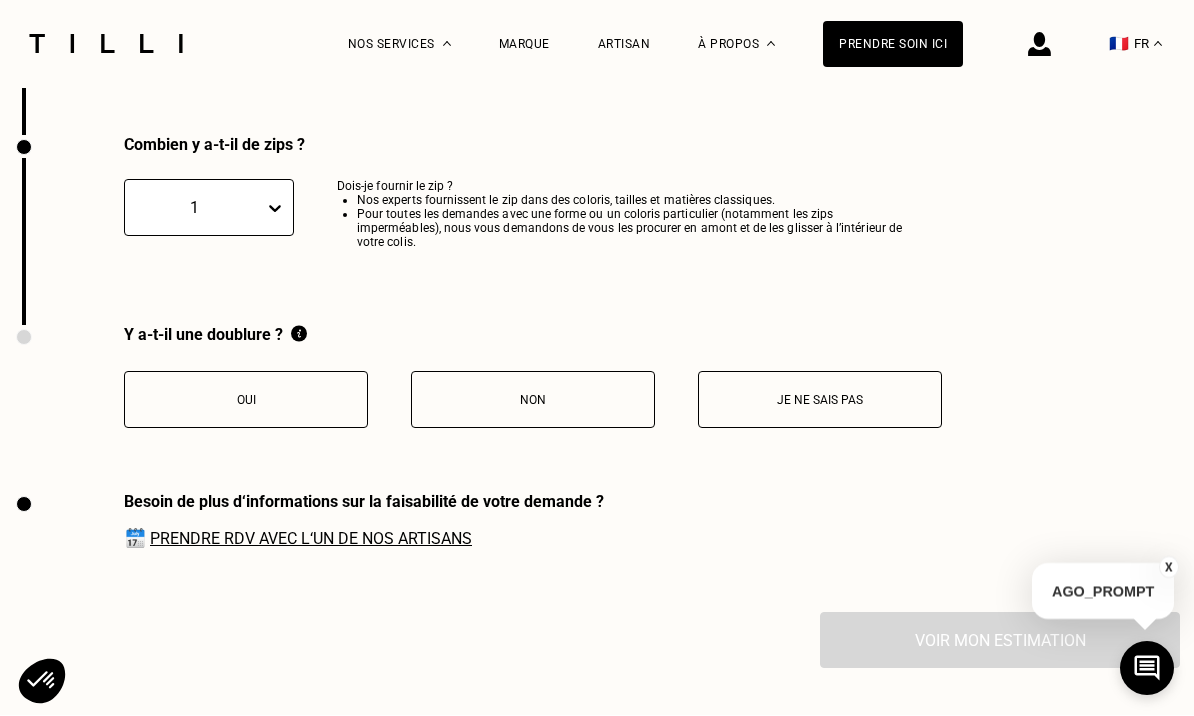 scroll, scrollTop: 4078, scrollLeft: 0, axis: vertical 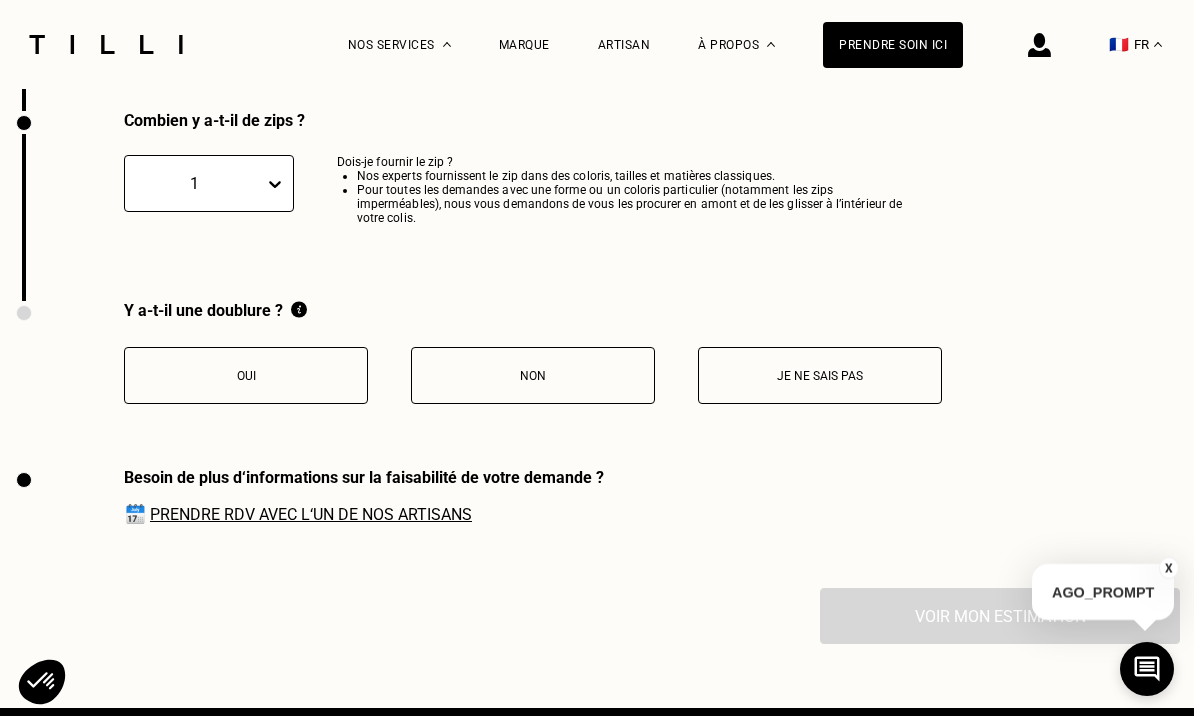 click on "Je ne sais pas" at bounding box center [820, 376] 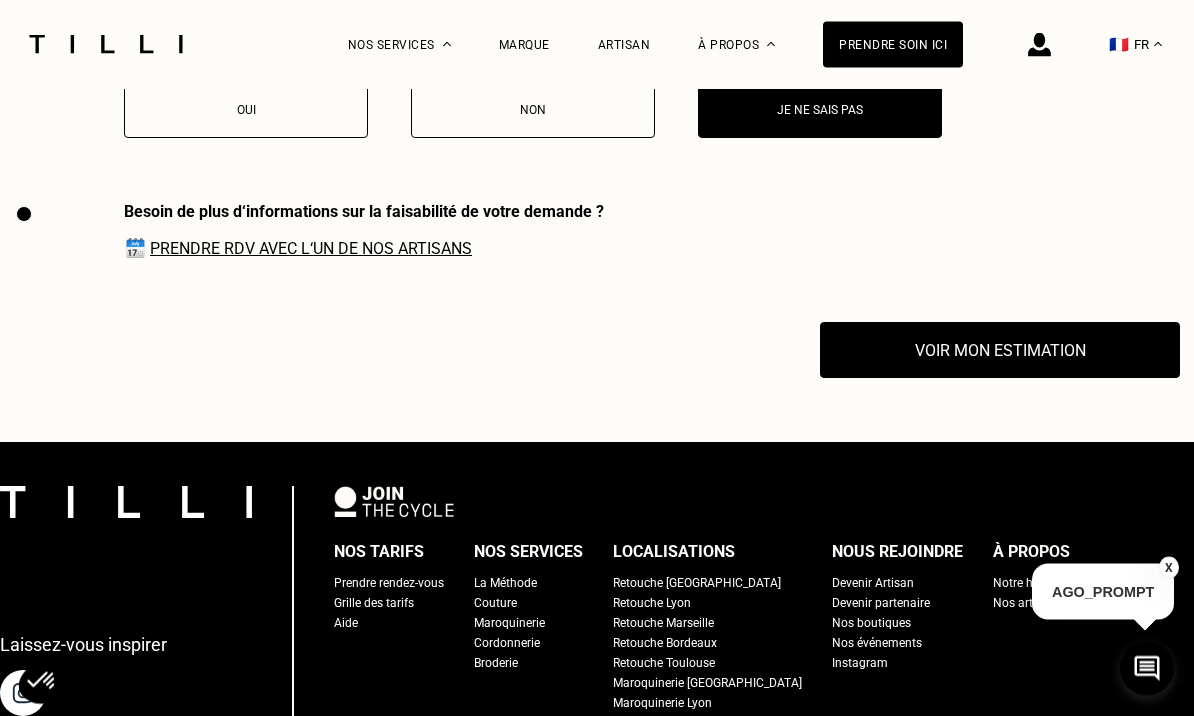 scroll, scrollTop: 4345, scrollLeft: 0, axis: vertical 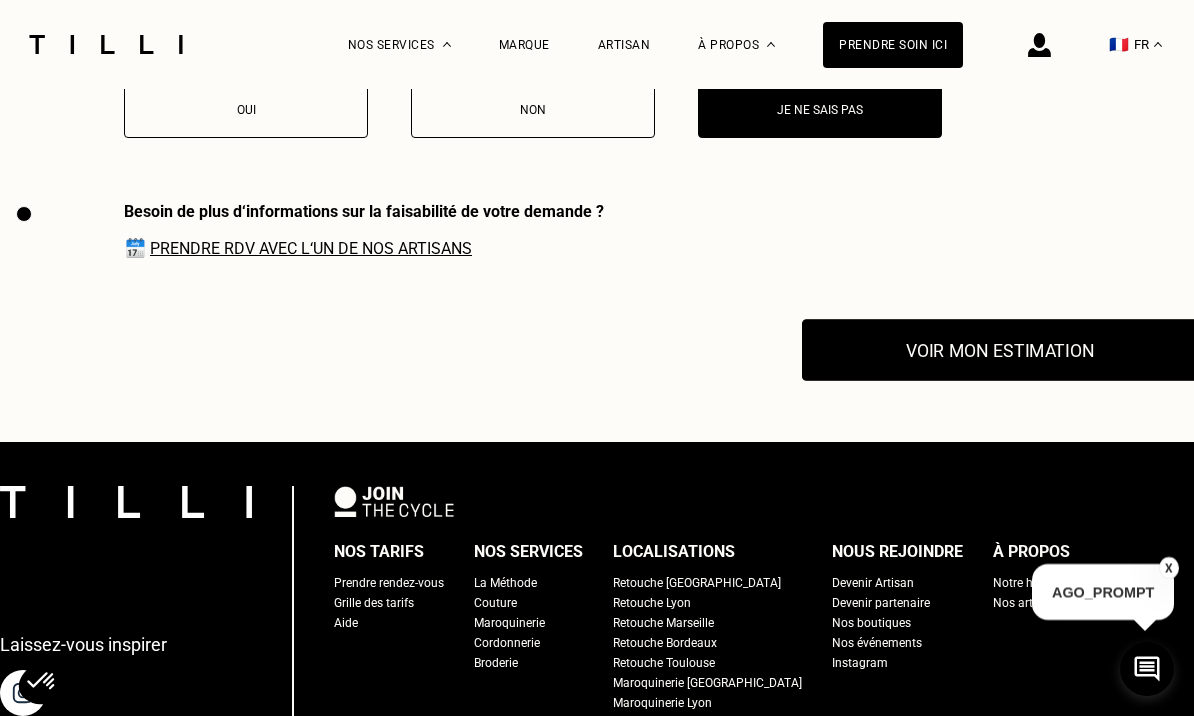 click on "Voir mon estimation" at bounding box center (1000, 351) 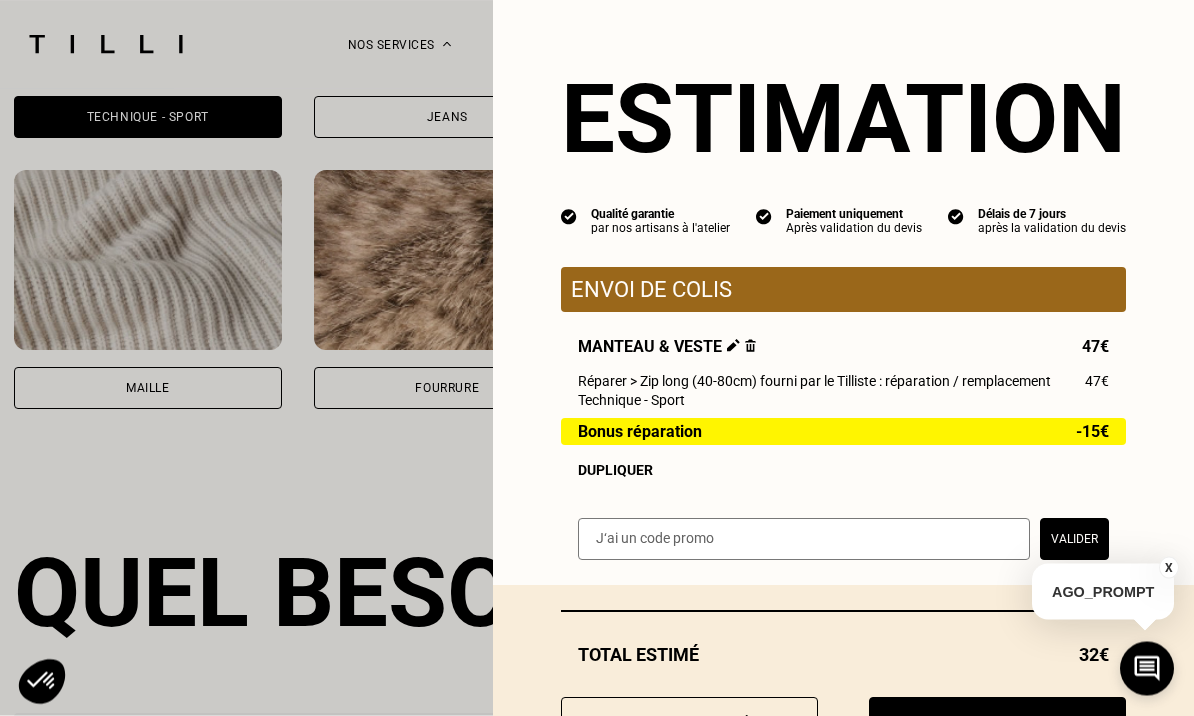 scroll, scrollTop: 2895, scrollLeft: 0, axis: vertical 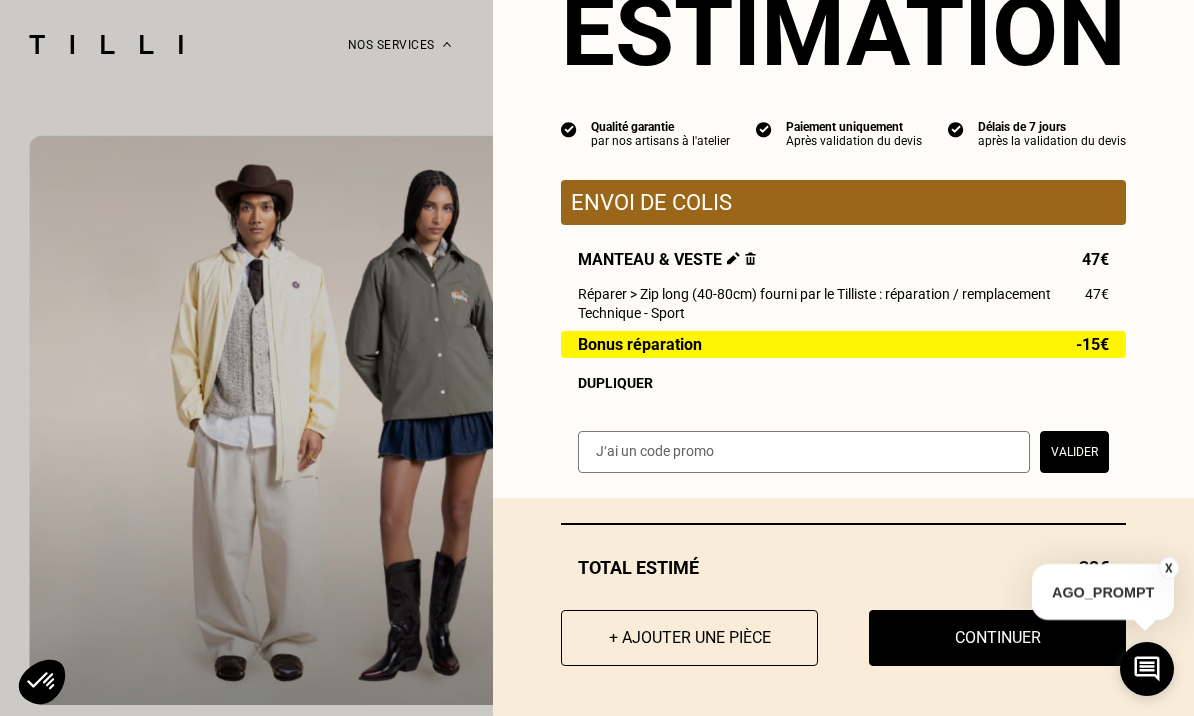 click at bounding box center (804, 452) 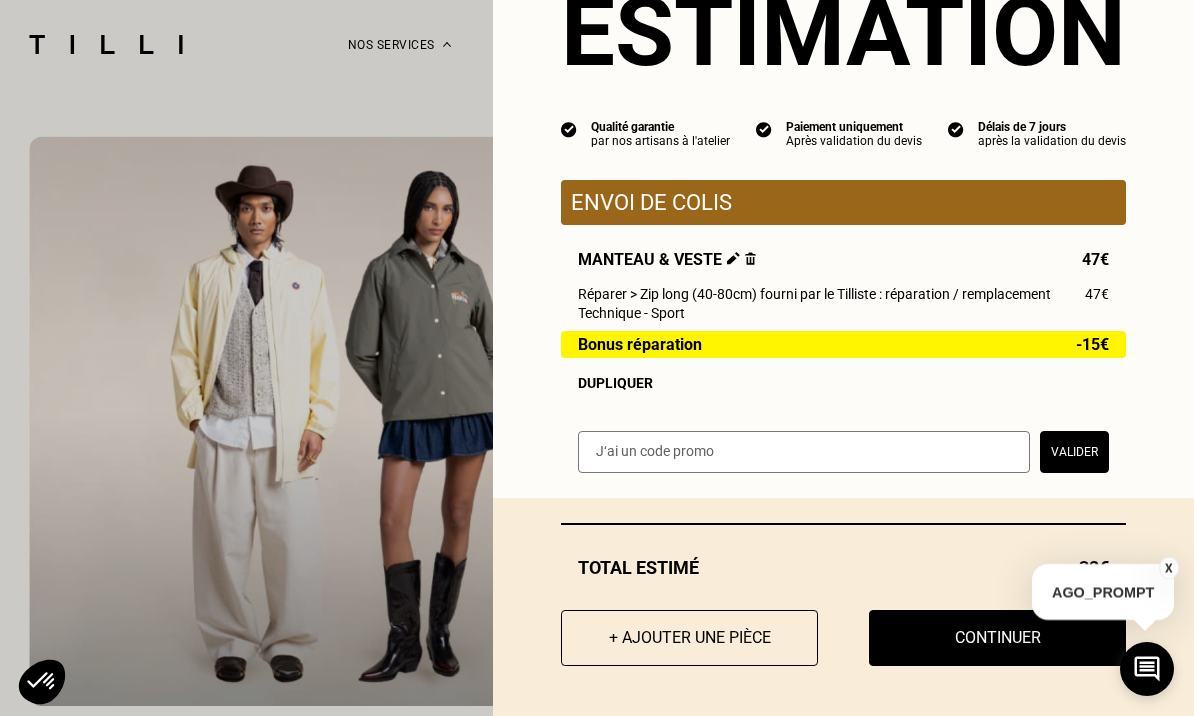 click at bounding box center (804, 452) 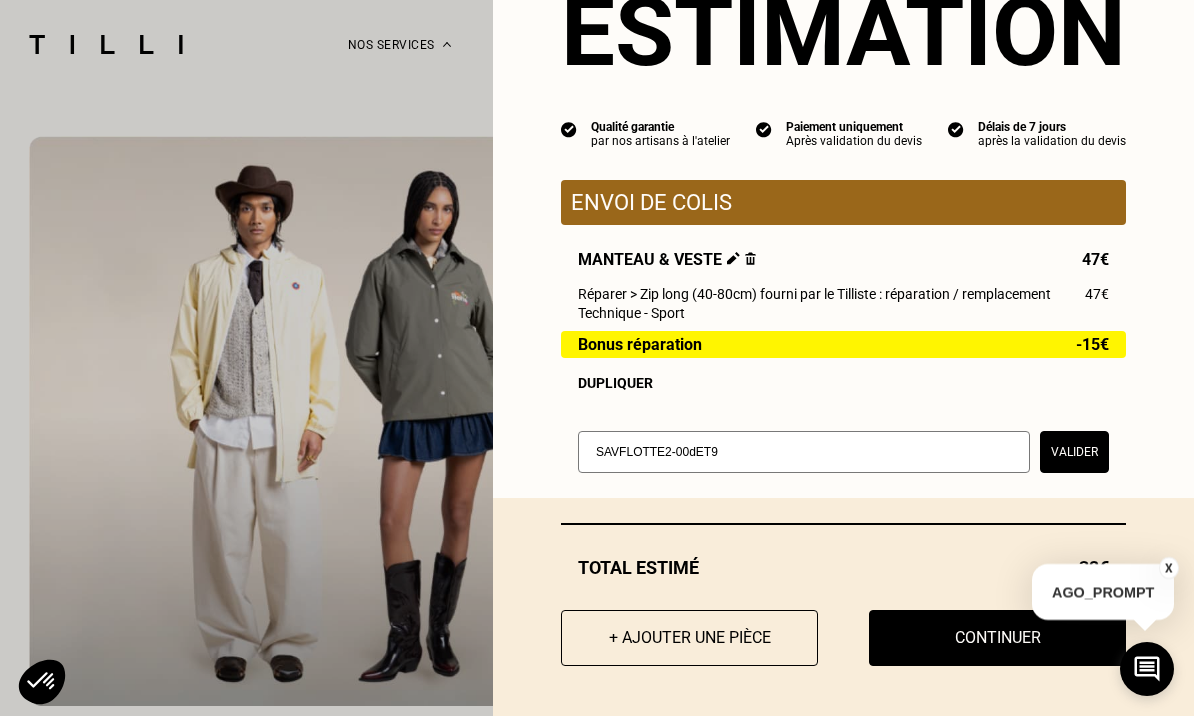 type on "SAVFLOTTE2-00dET9" 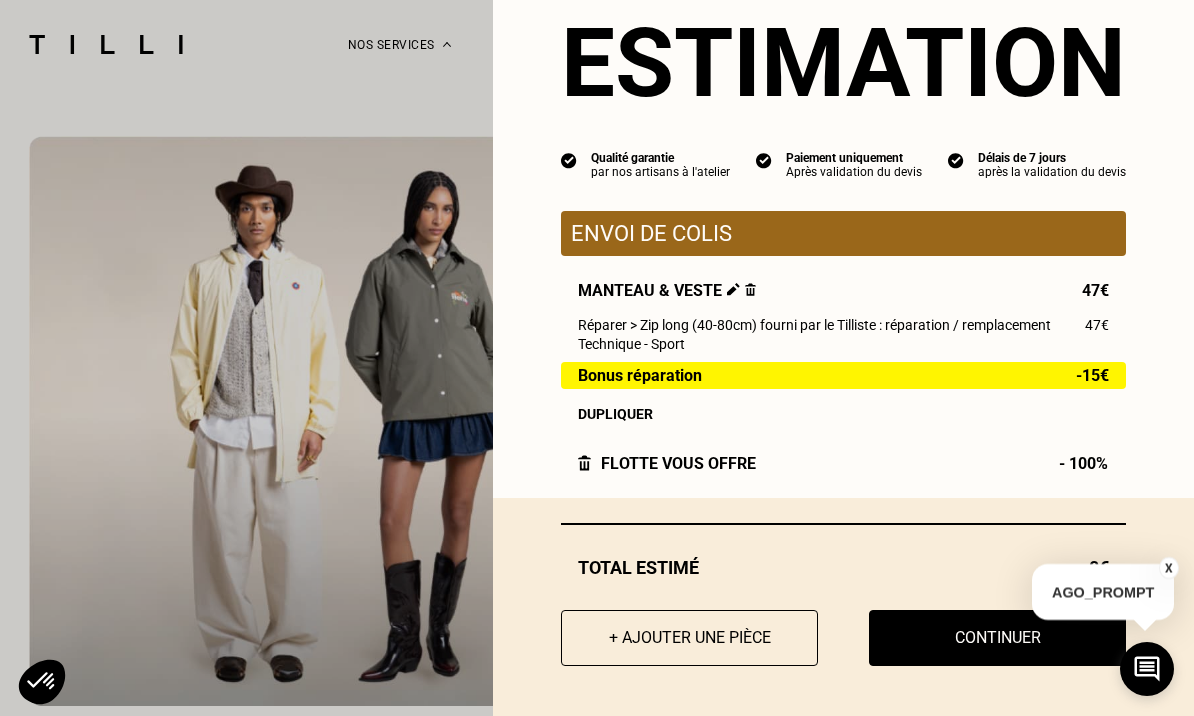 scroll, scrollTop: 66, scrollLeft: 0, axis: vertical 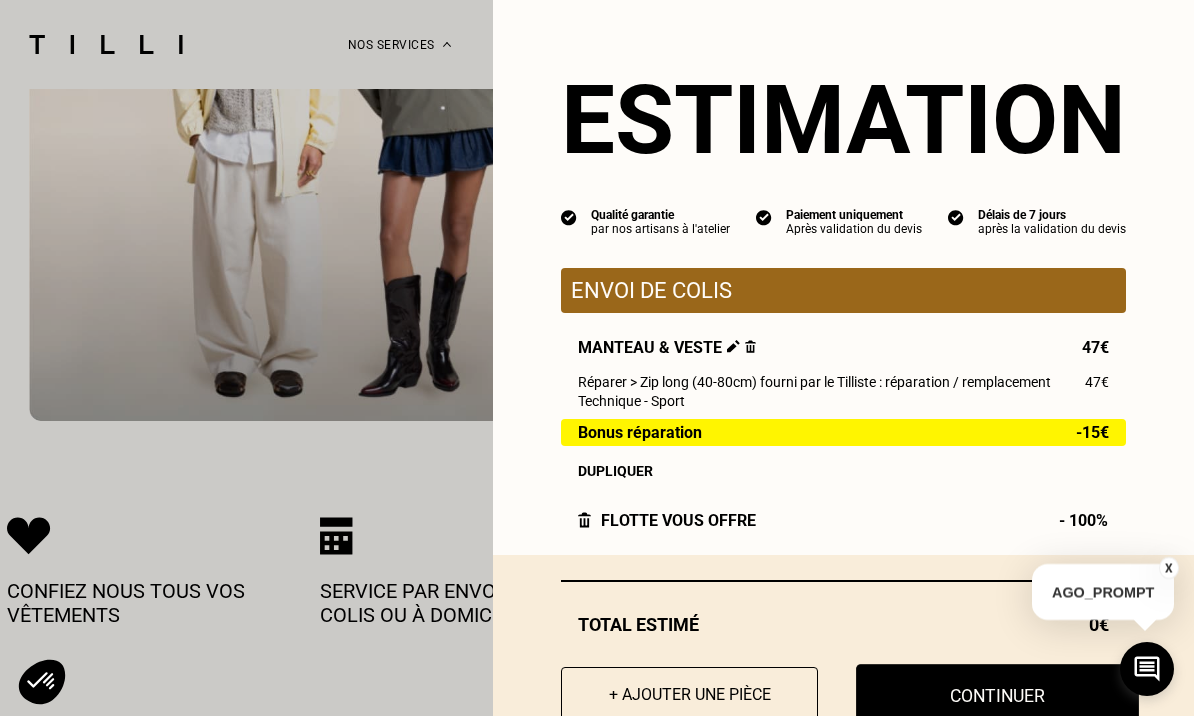 click on "Continuer" at bounding box center [997, 695] 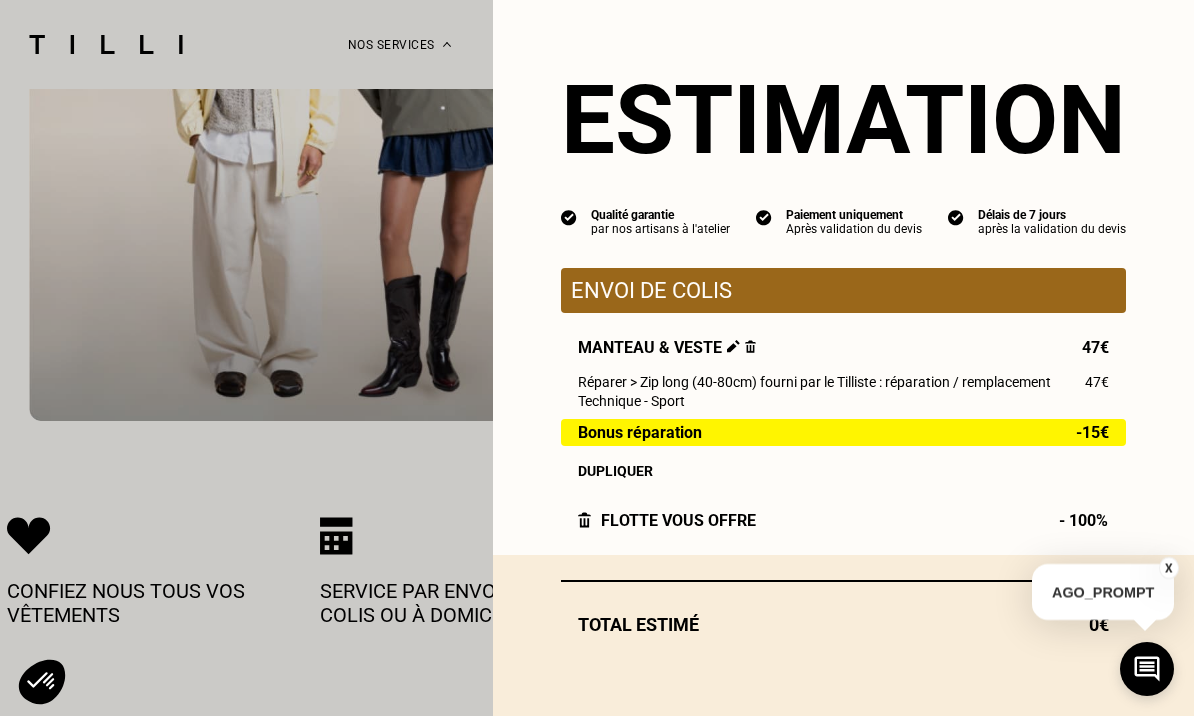 select on "FR" 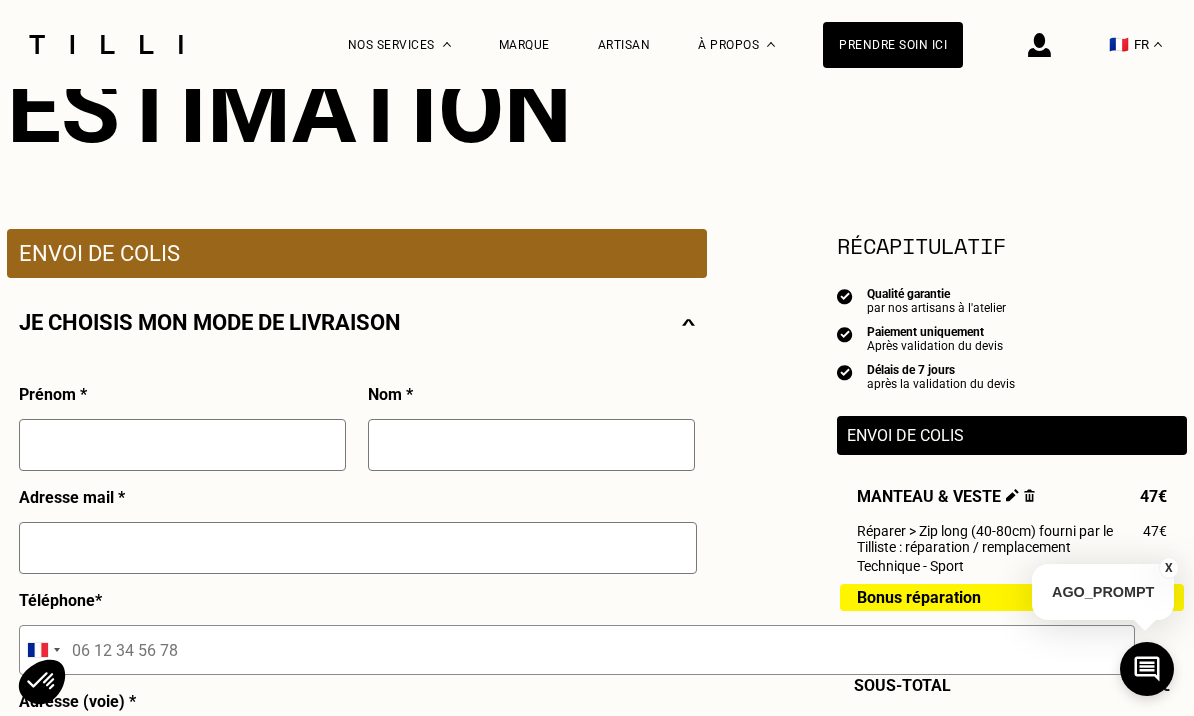 scroll, scrollTop: 242, scrollLeft: 0, axis: vertical 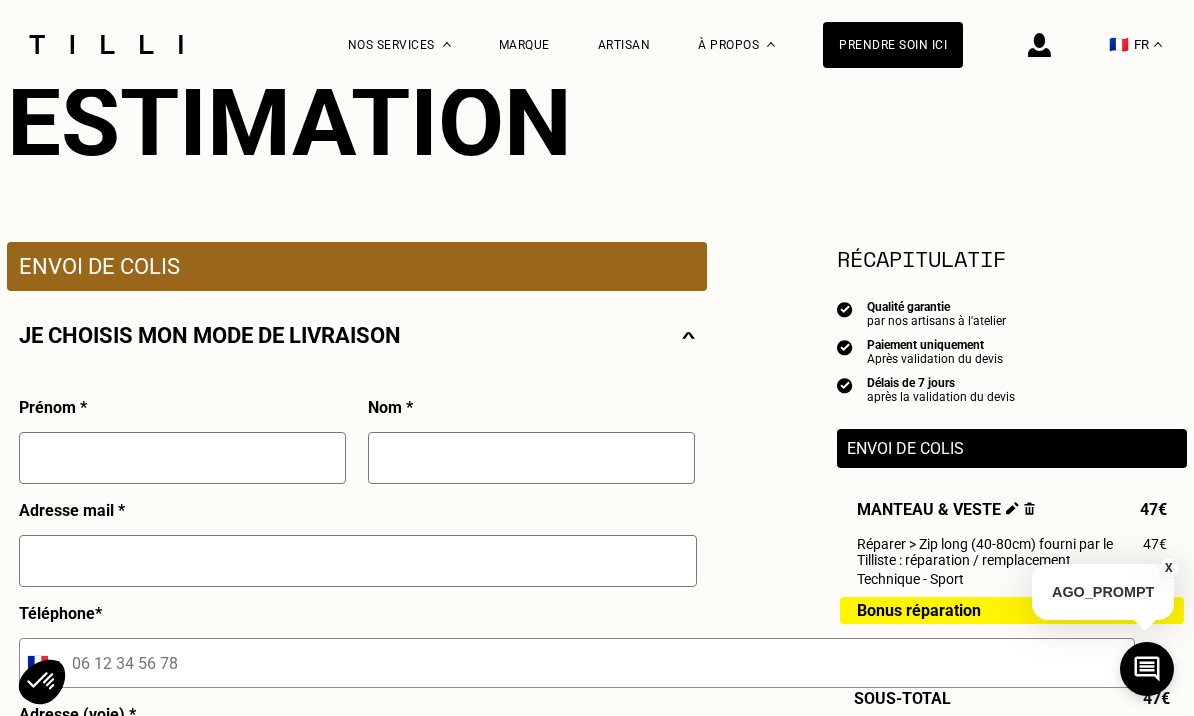 click at bounding box center [182, 458] 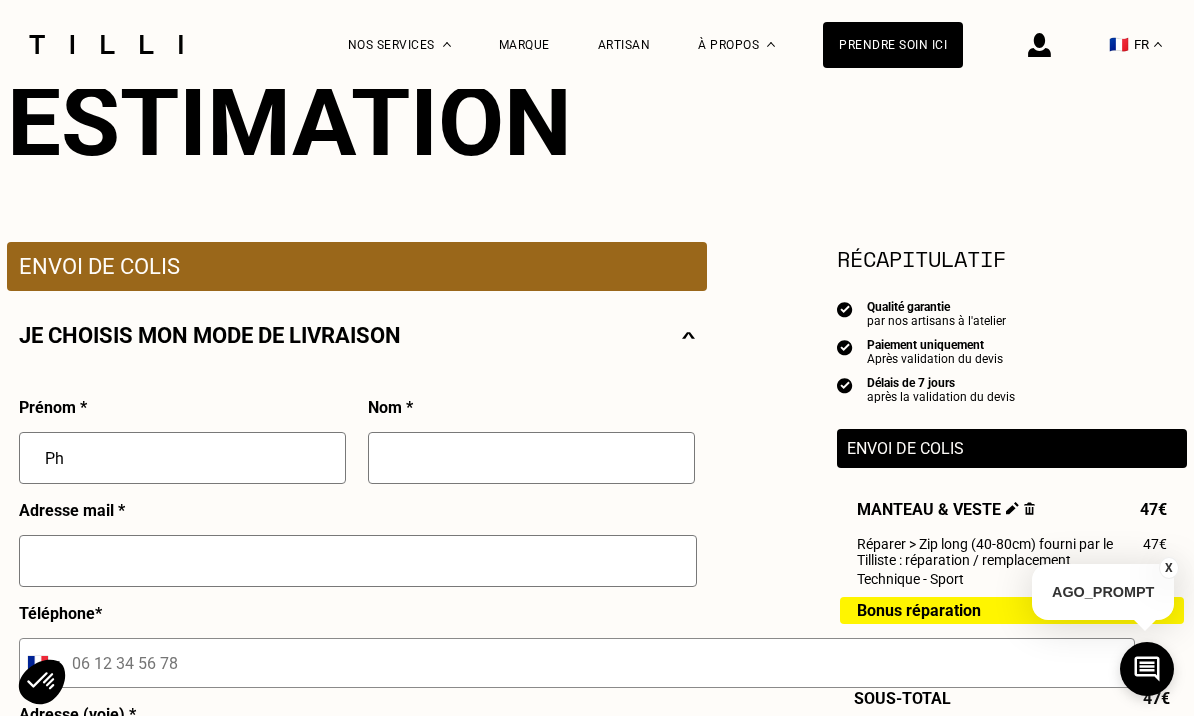 type on "P" 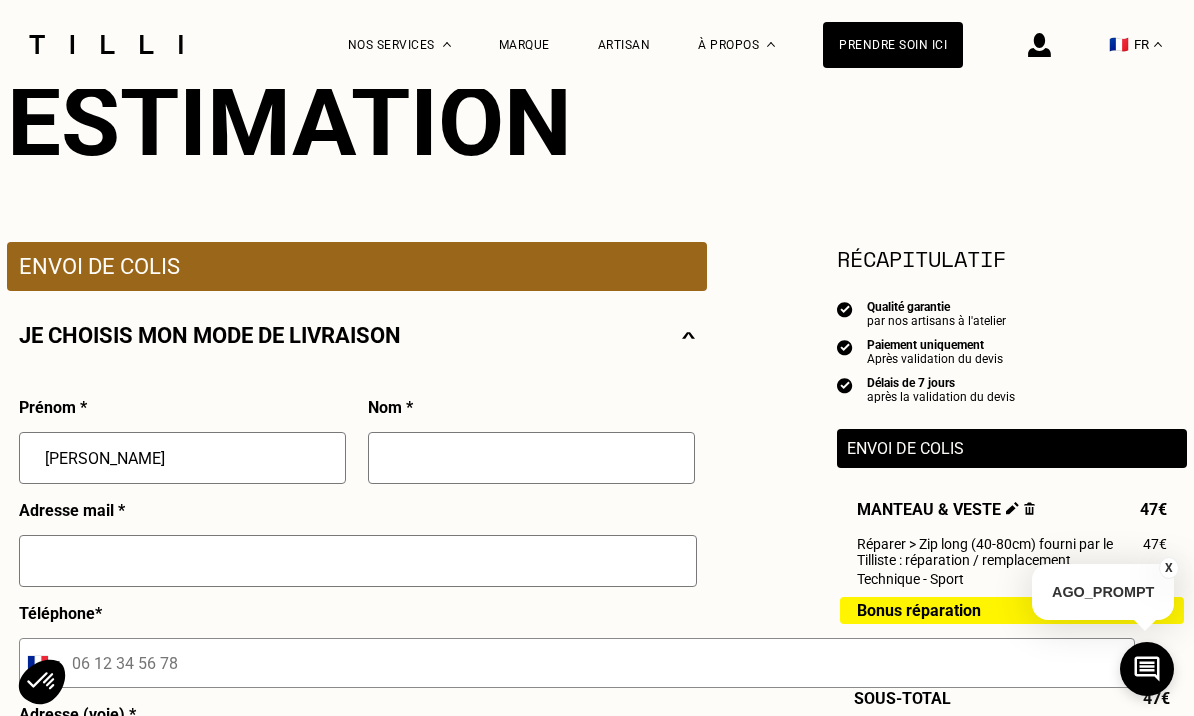 type on "[PERSON_NAME]" 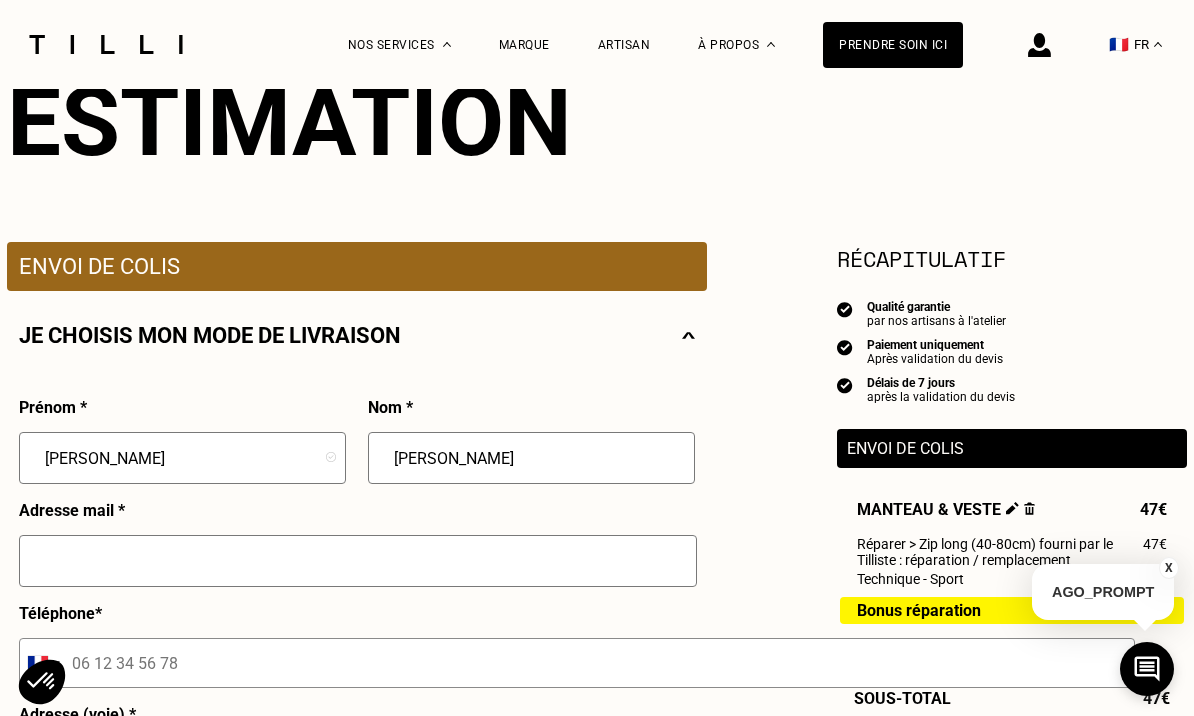 type on "[PERSON_NAME]" 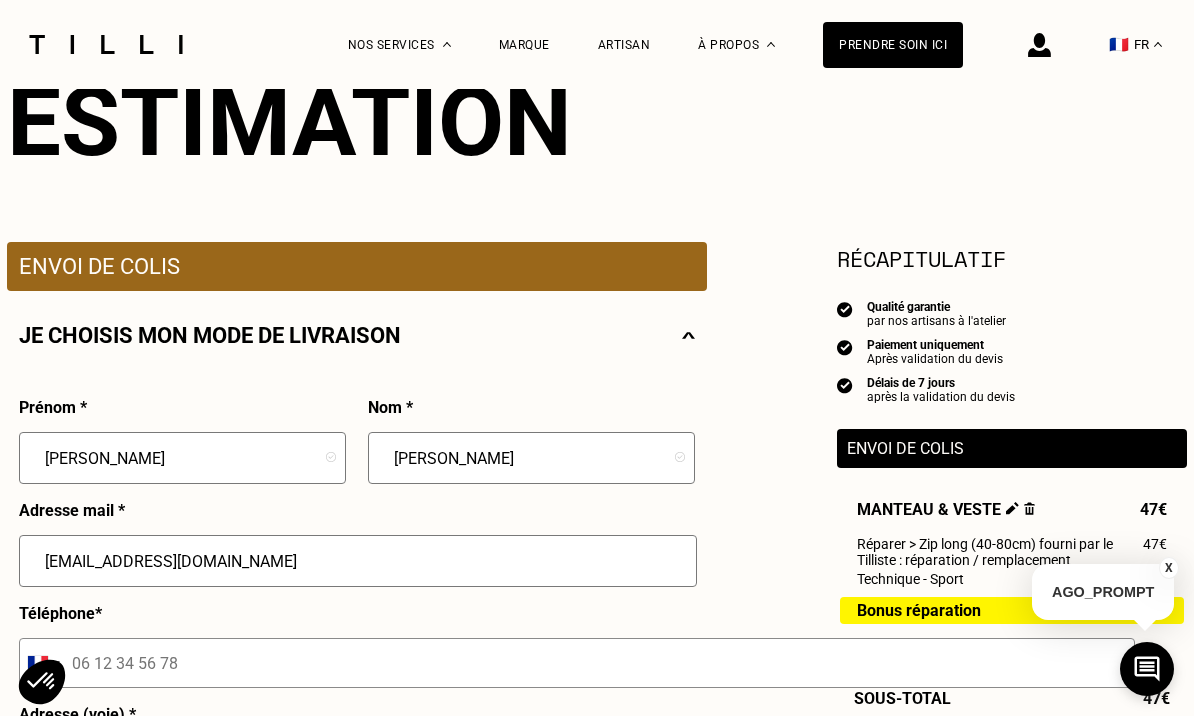 type on "[EMAIL_ADDRESS][DOMAIN_NAME]" 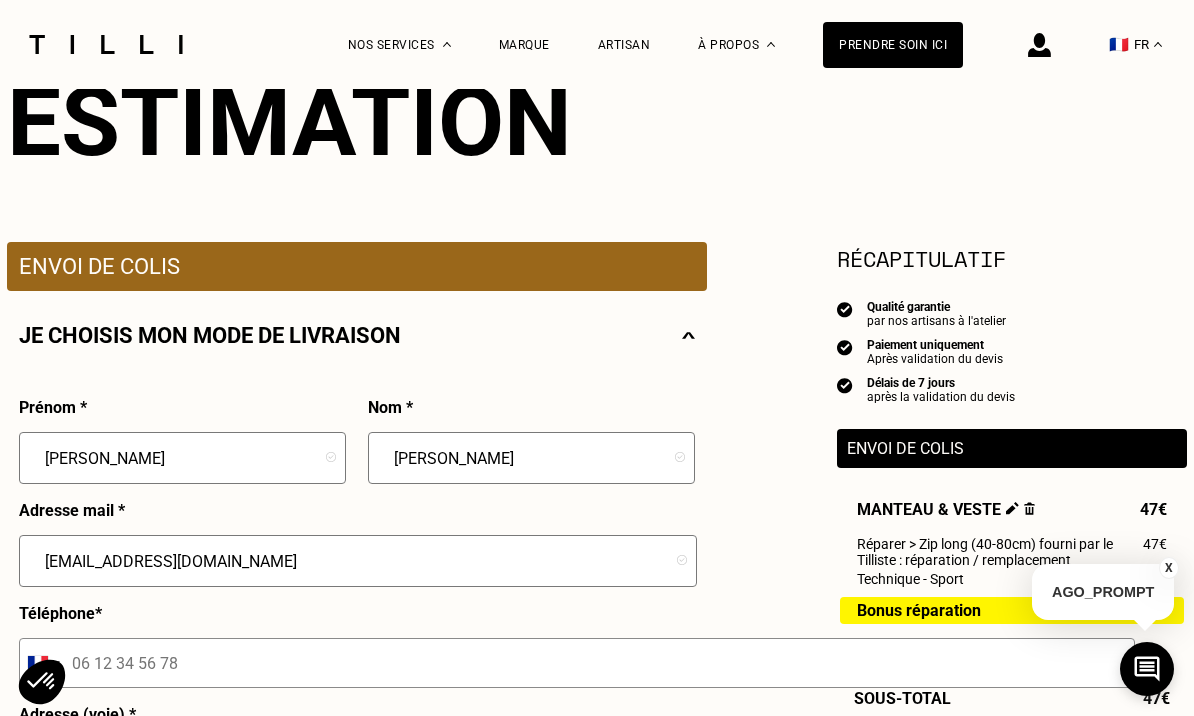 scroll, scrollTop: 482, scrollLeft: 0, axis: vertical 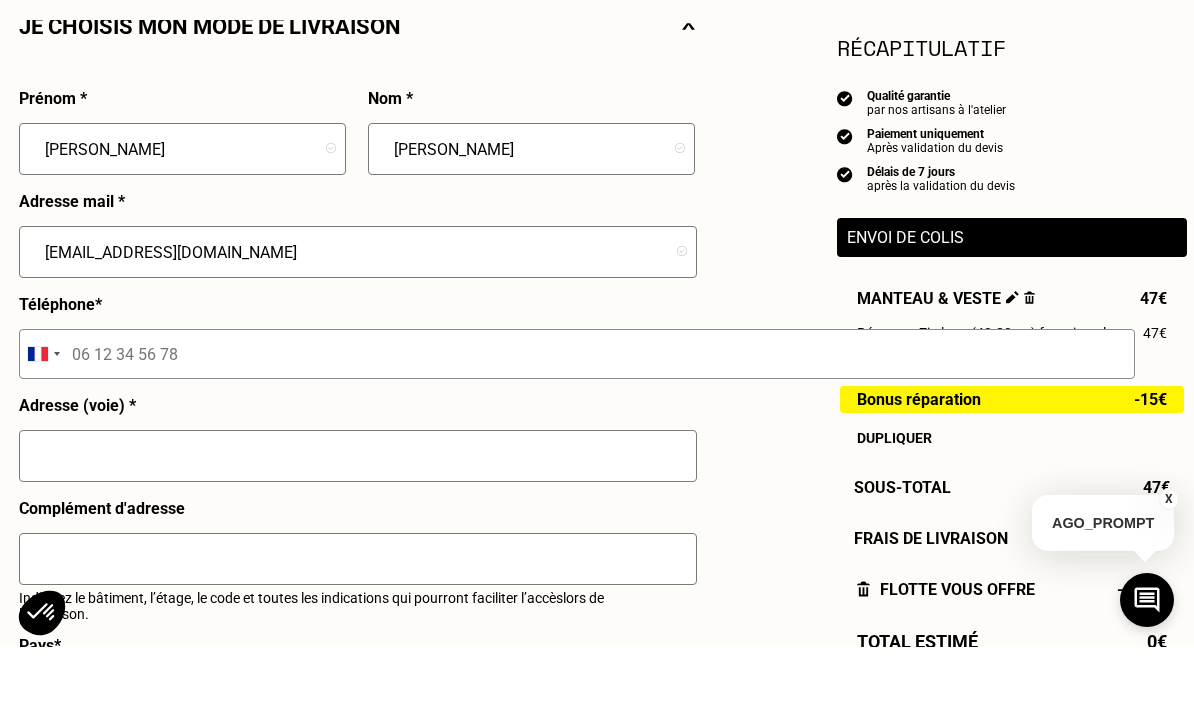 type on "à" 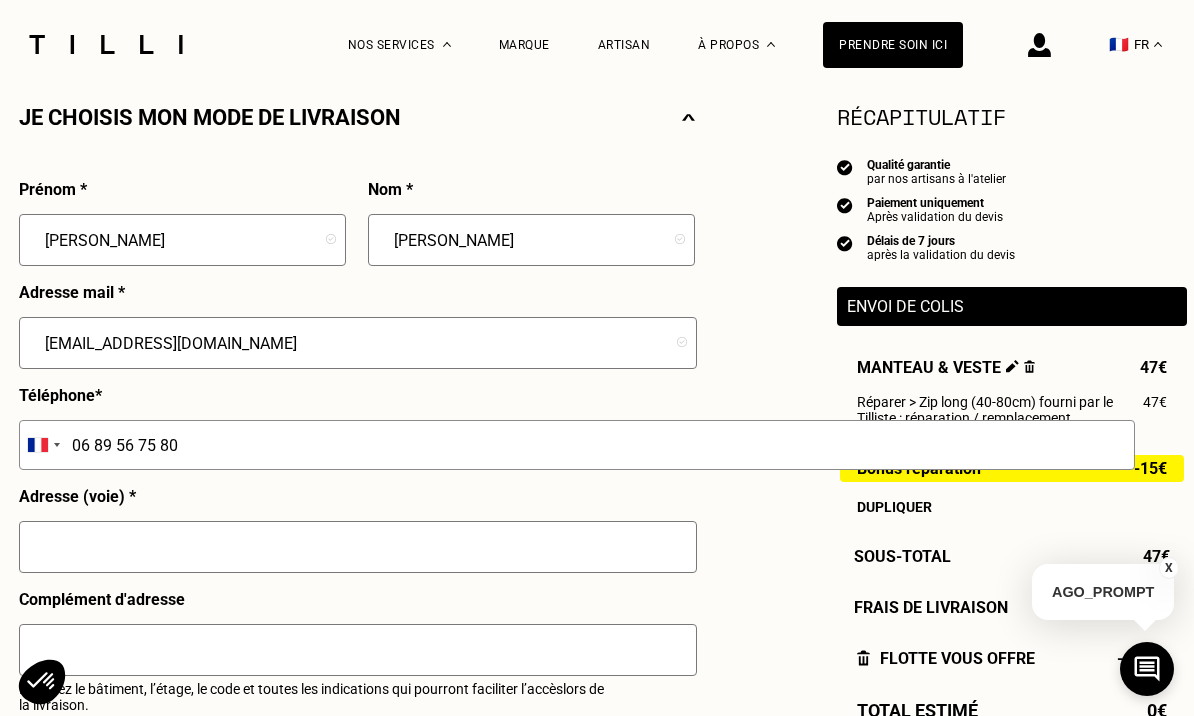 scroll, scrollTop: 452, scrollLeft: 0, axis: vertical 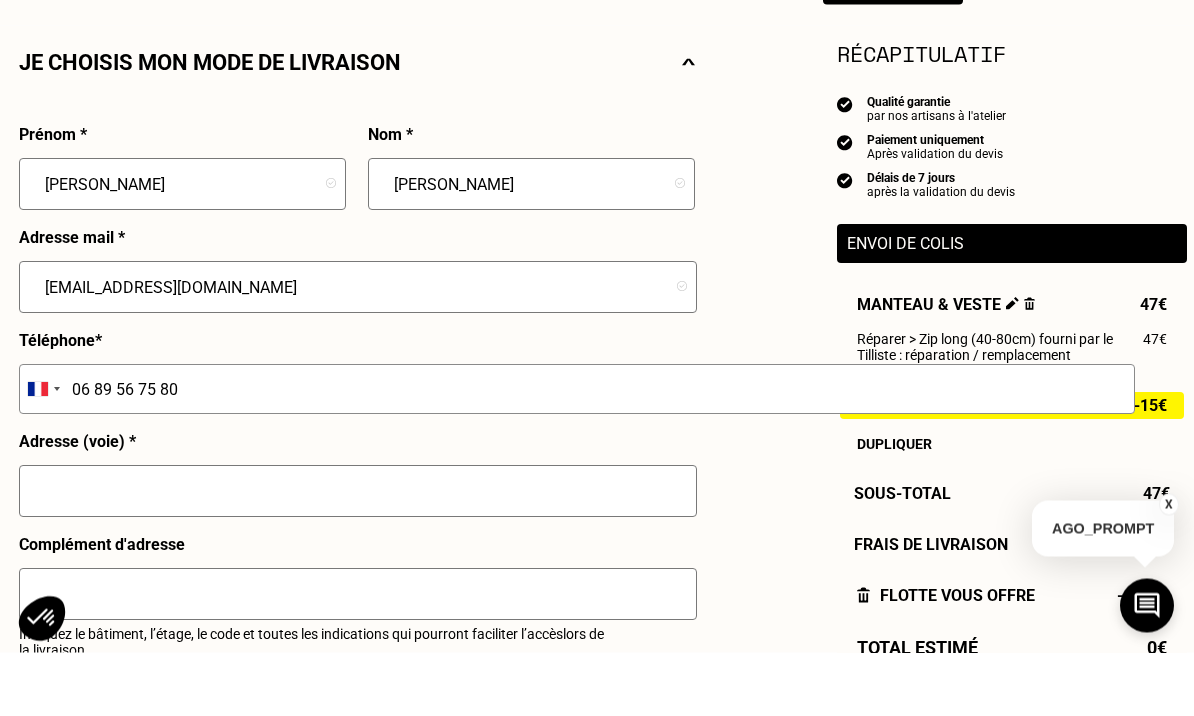 type on "06 89 56 75 80" 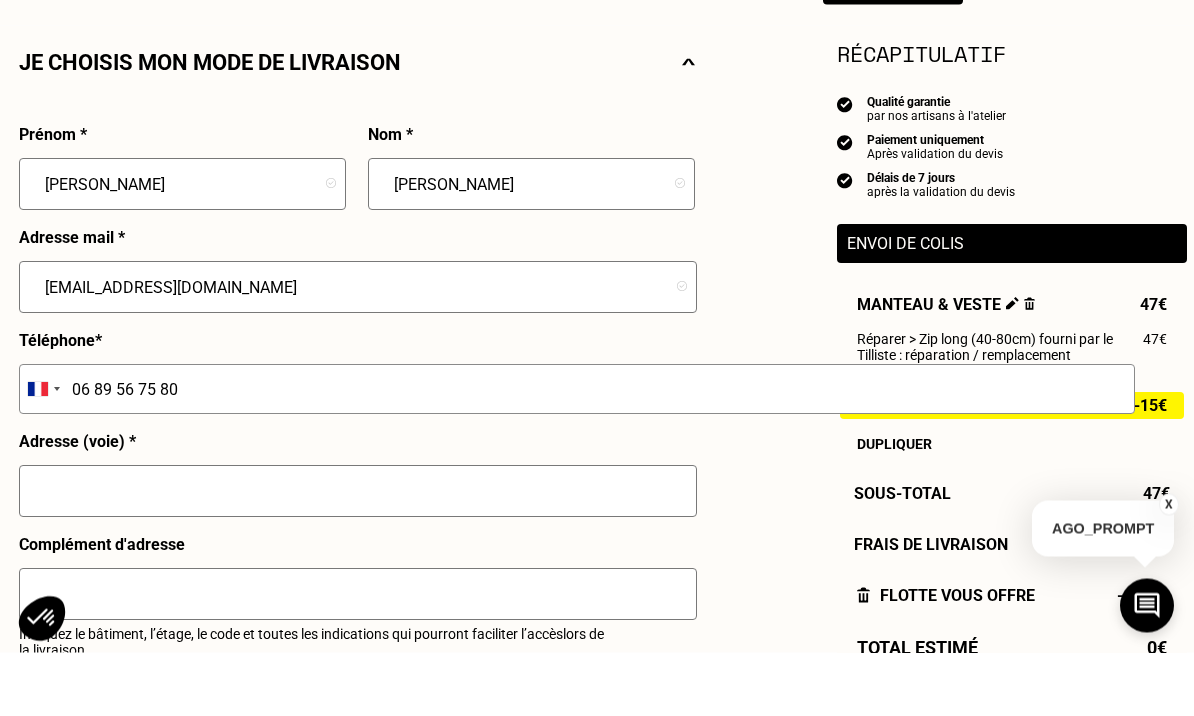 click at bounding box center [358, 555] 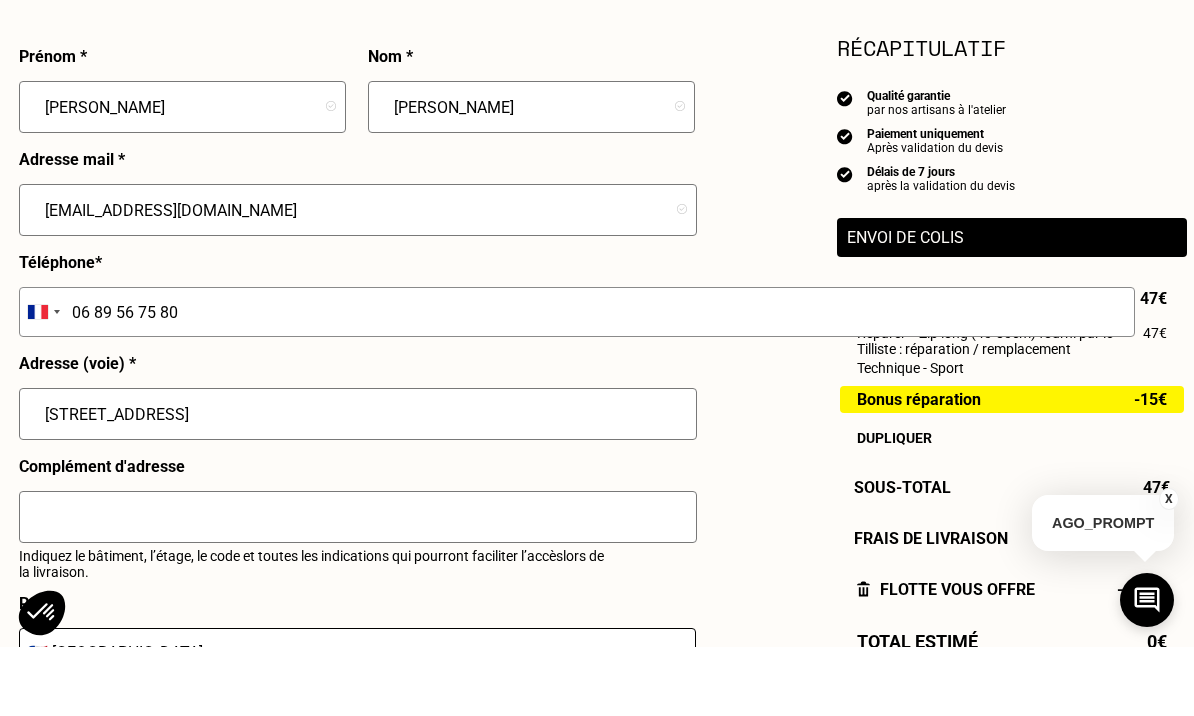 scroll, scrollTop: 525, scrollLeft: 0, axis: vertical 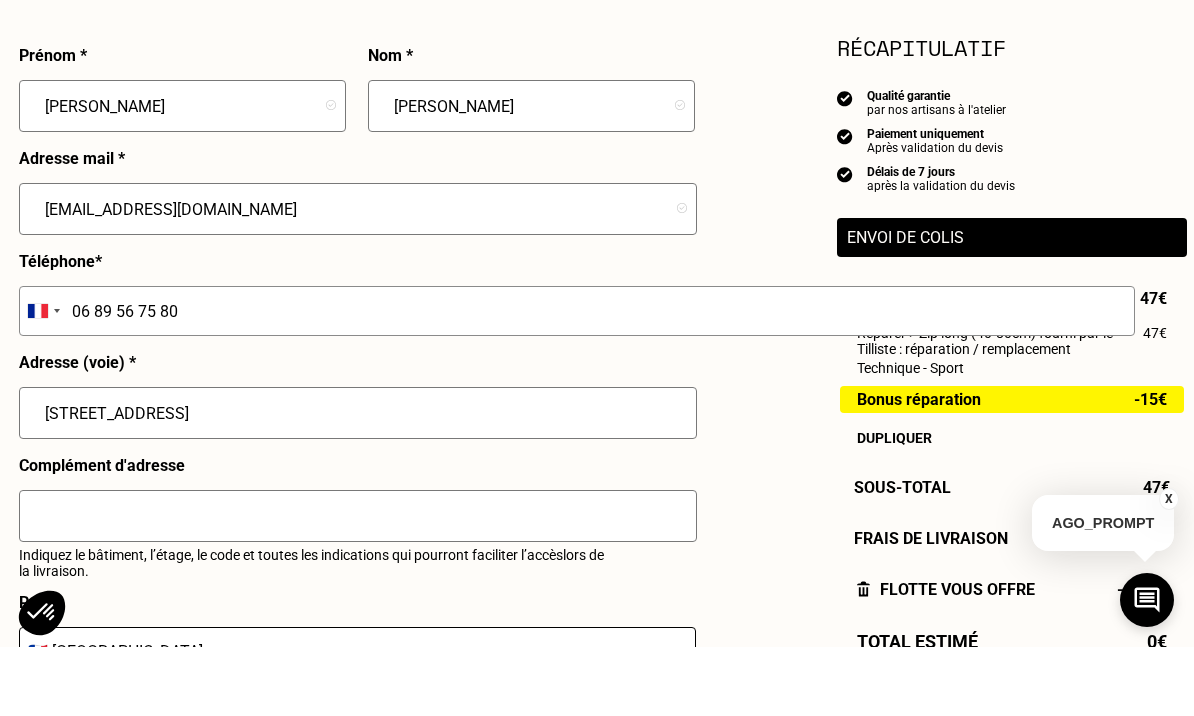 type on "[STREET_ADDRESS]" 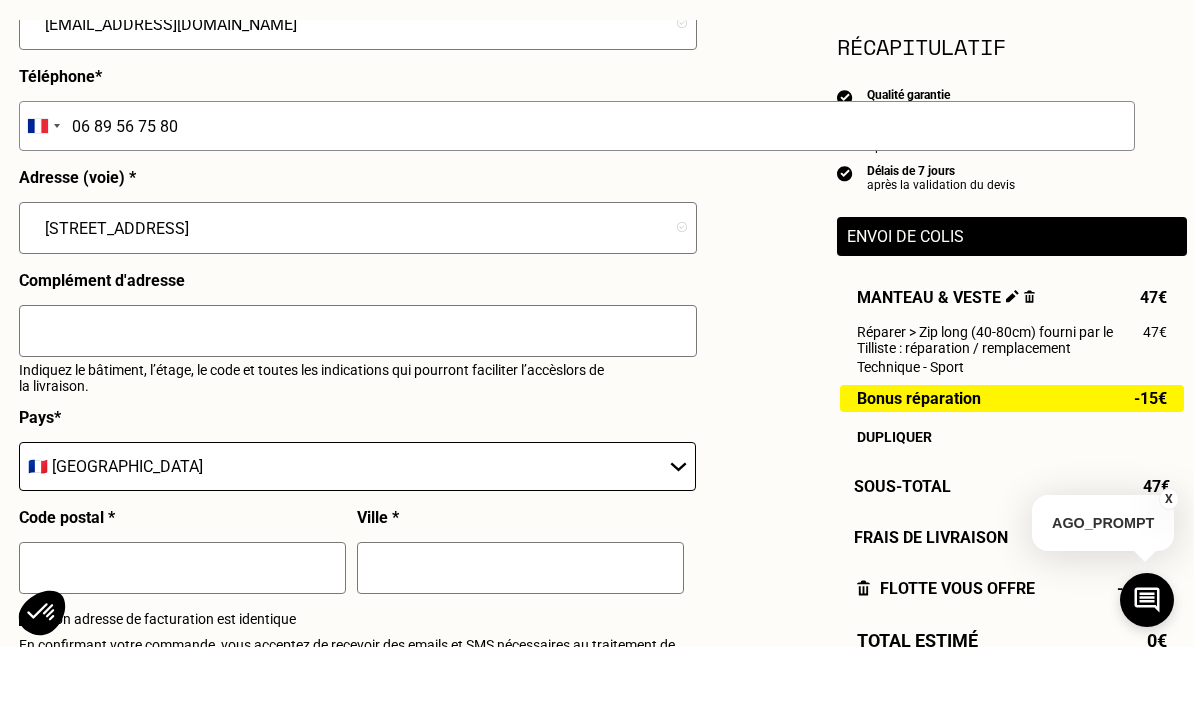 scroll, scrollTop: 711, scrollLeft: 0, axis: vertical 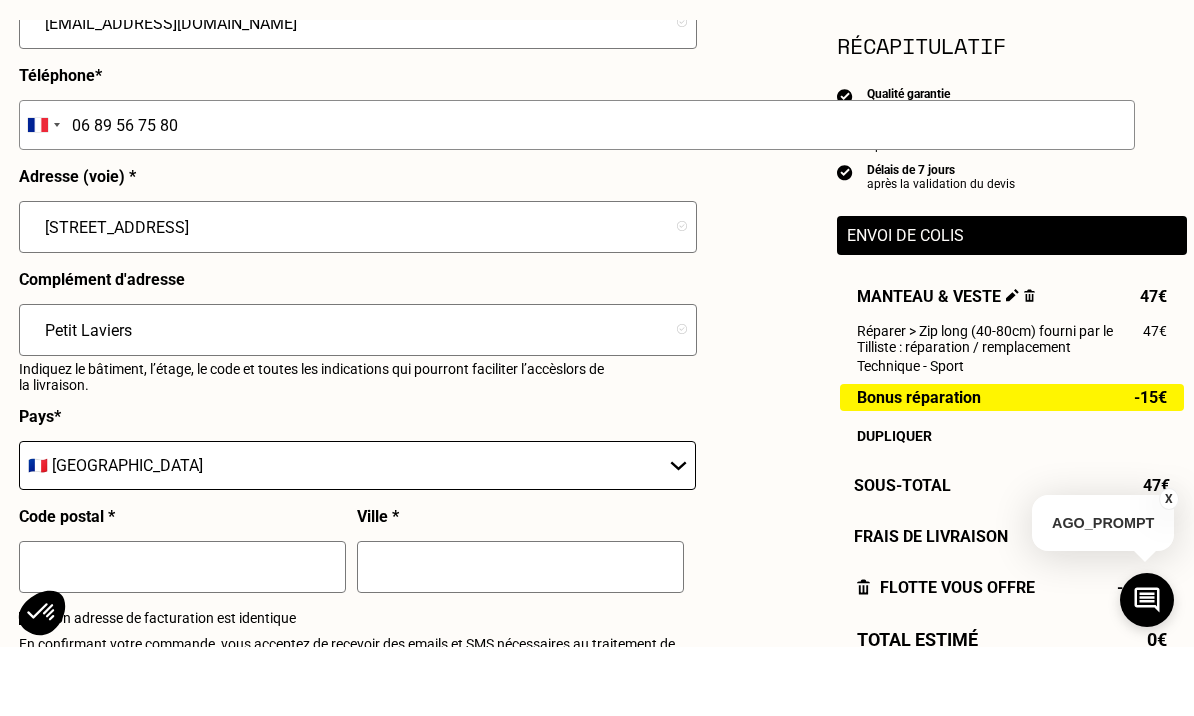 type on "Petit Laviers" 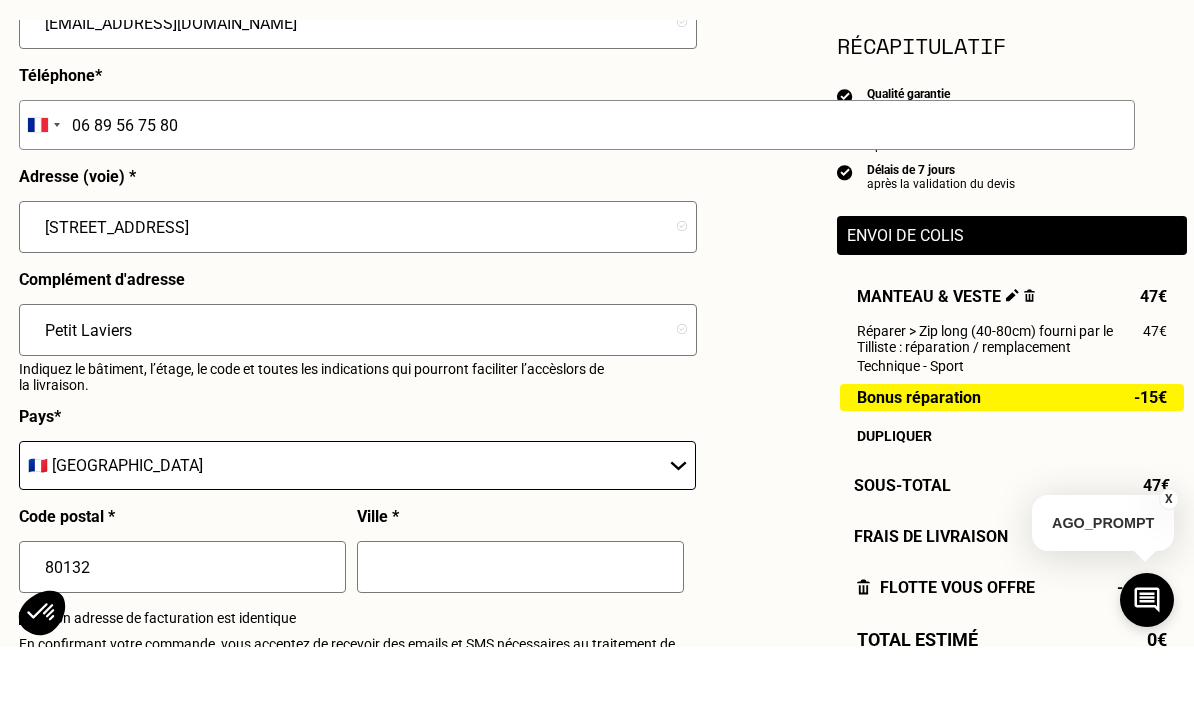 click at bounding box center (520, 636) 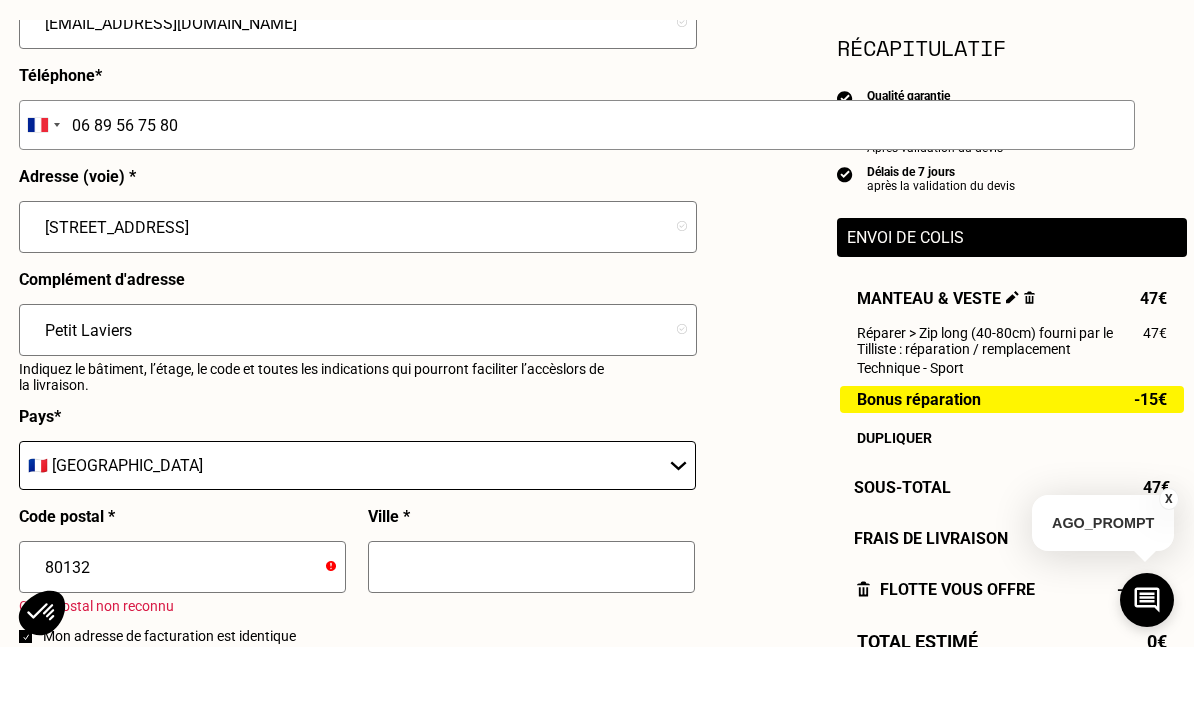 click on "80132" at bounding box center [182, 636] 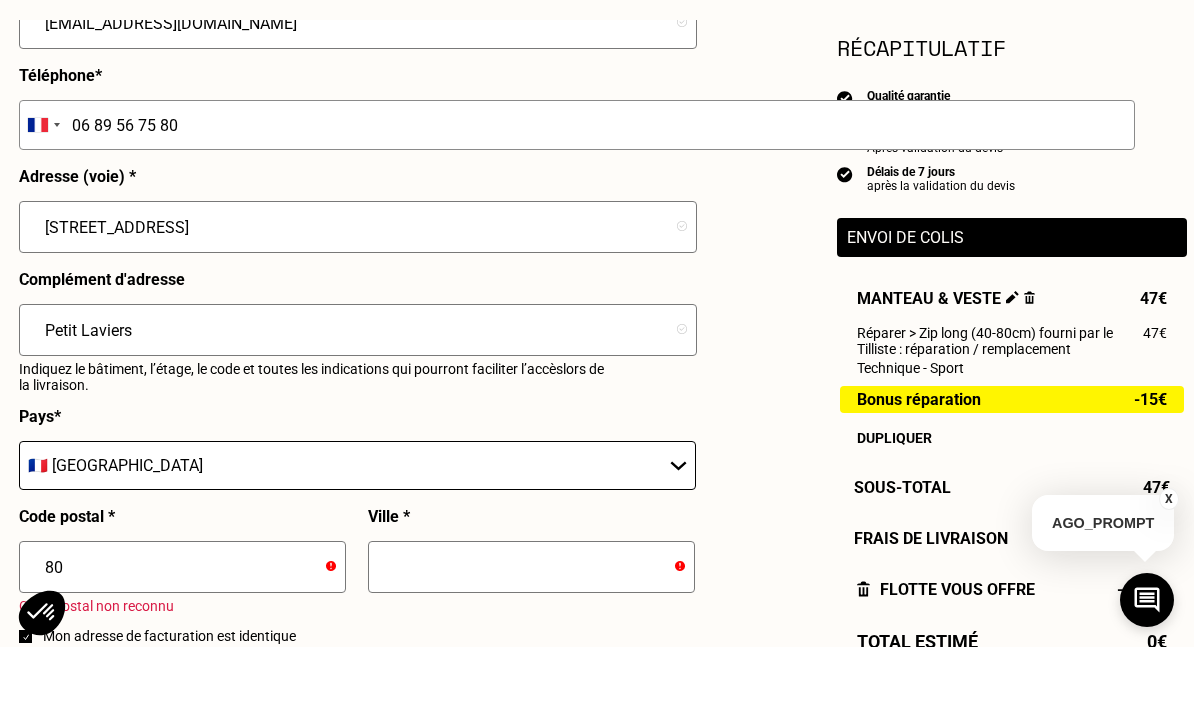 type on "8" 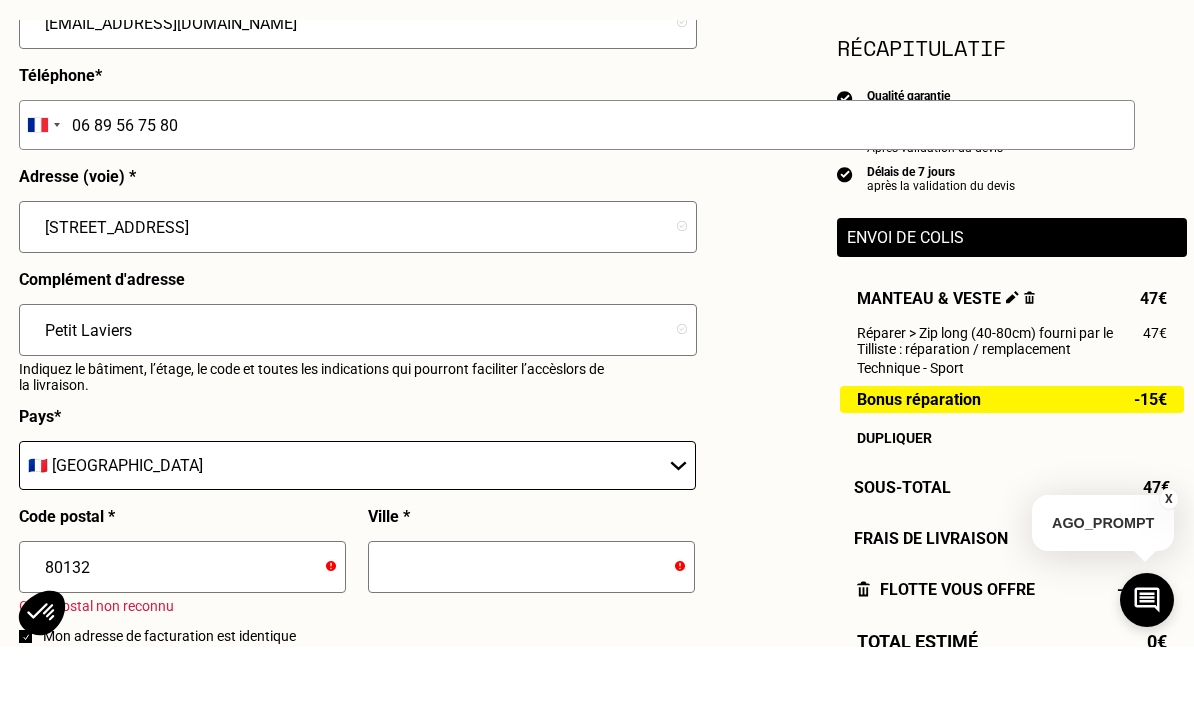 type on "80132" 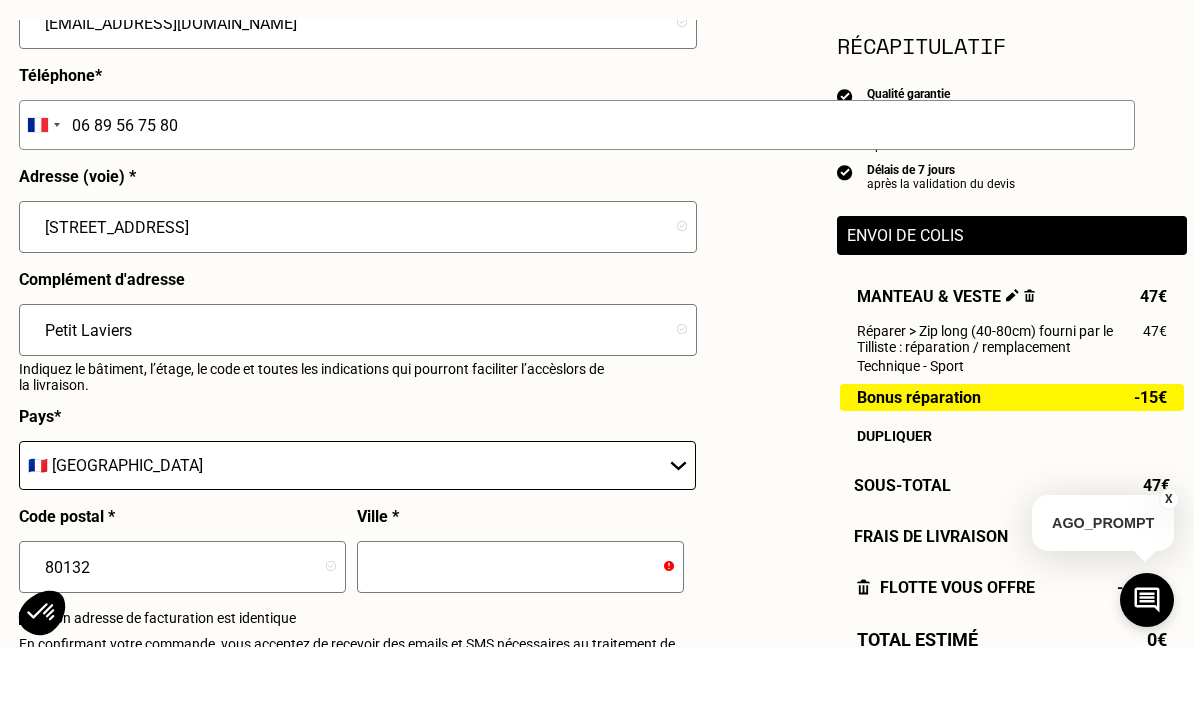 type on "g" 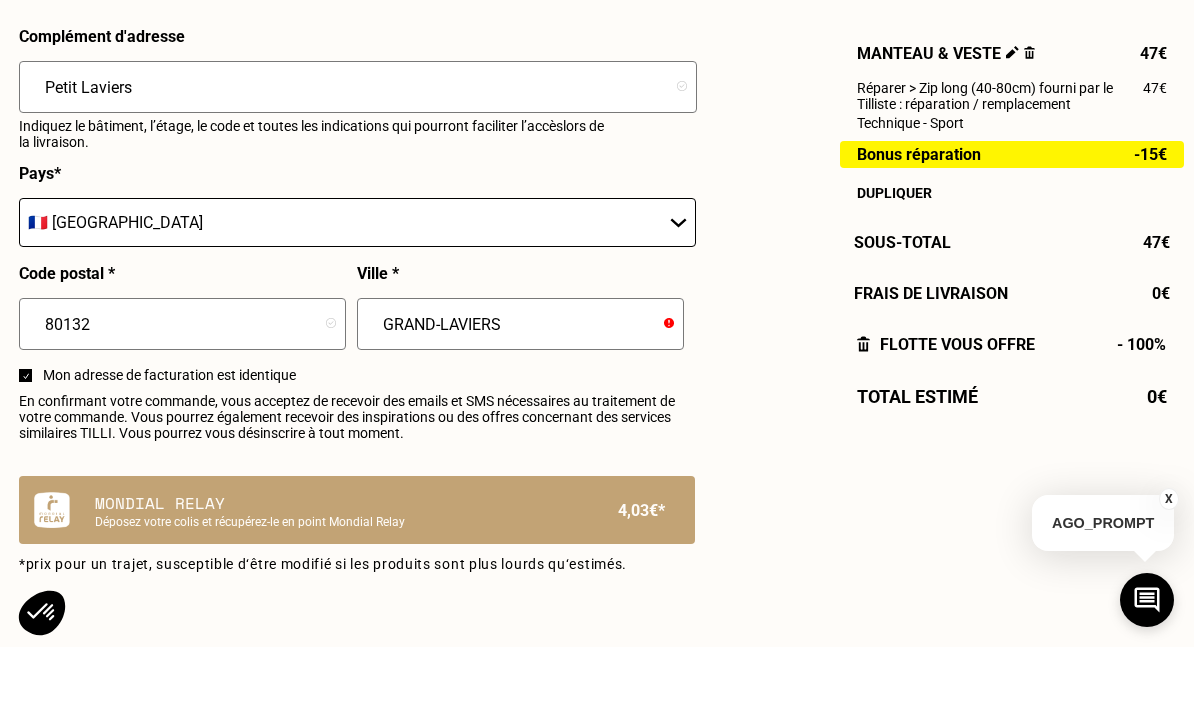 scroll, scrollTop: 962, scrollLeft: 0, axis: vertical 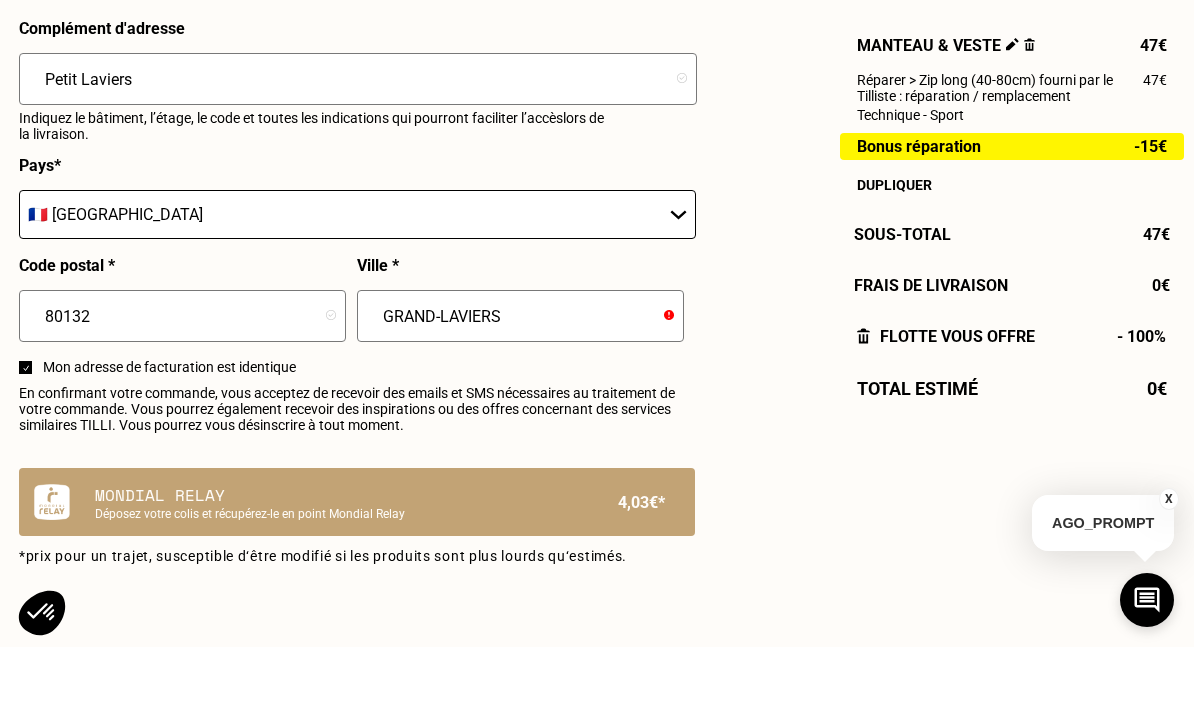 type on "GRAND-LAVIERS" 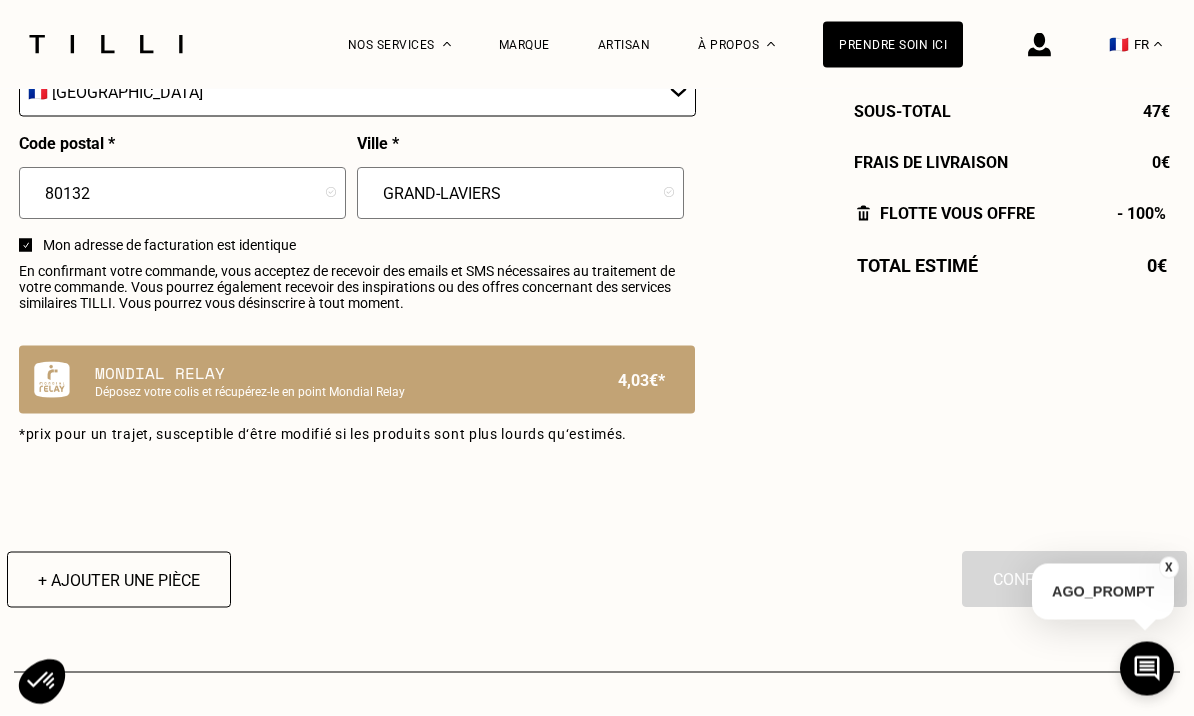 scroll, scrollTop: 1139, scrollLeft: 0, axis: vertical 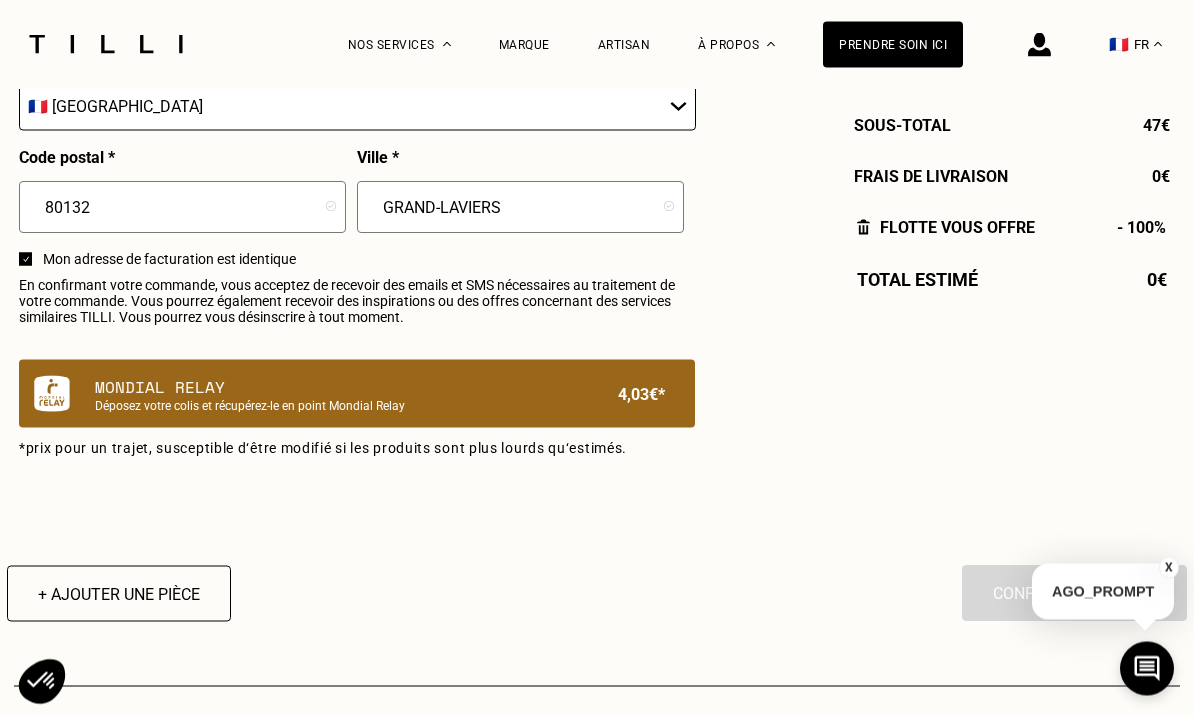 click at bounding box center (52, 394) 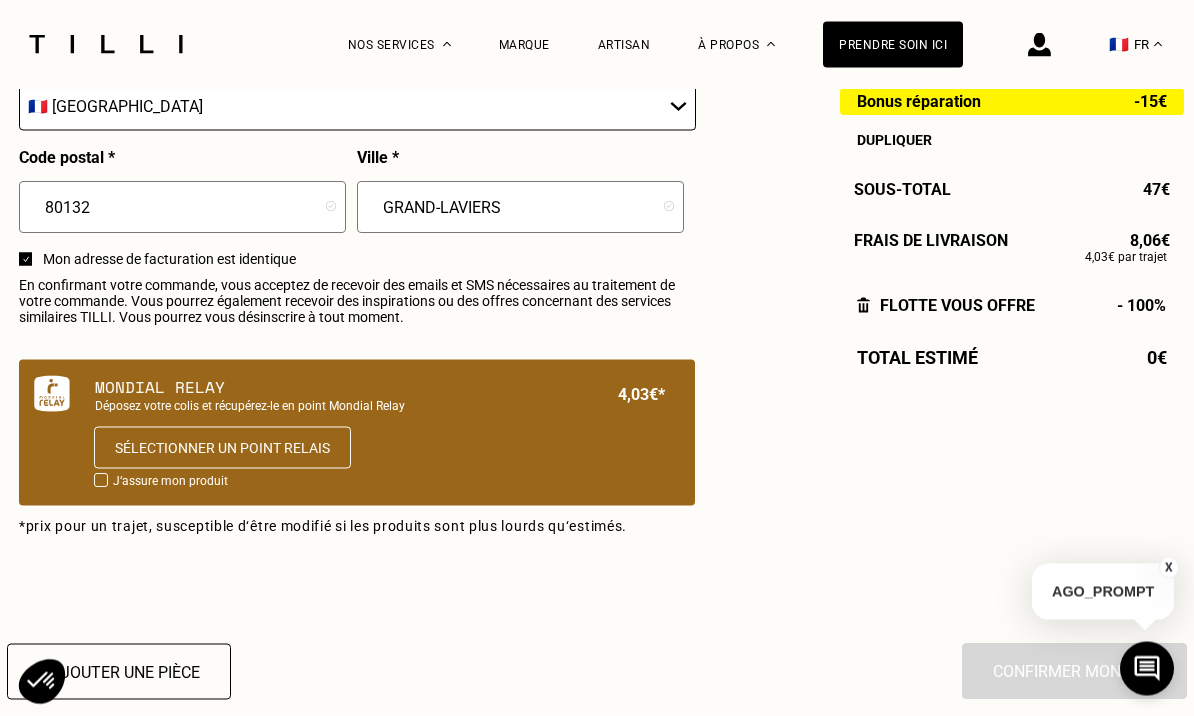 scroll, scrollTop: 1140, scrollLeft: 0, axis: vertical 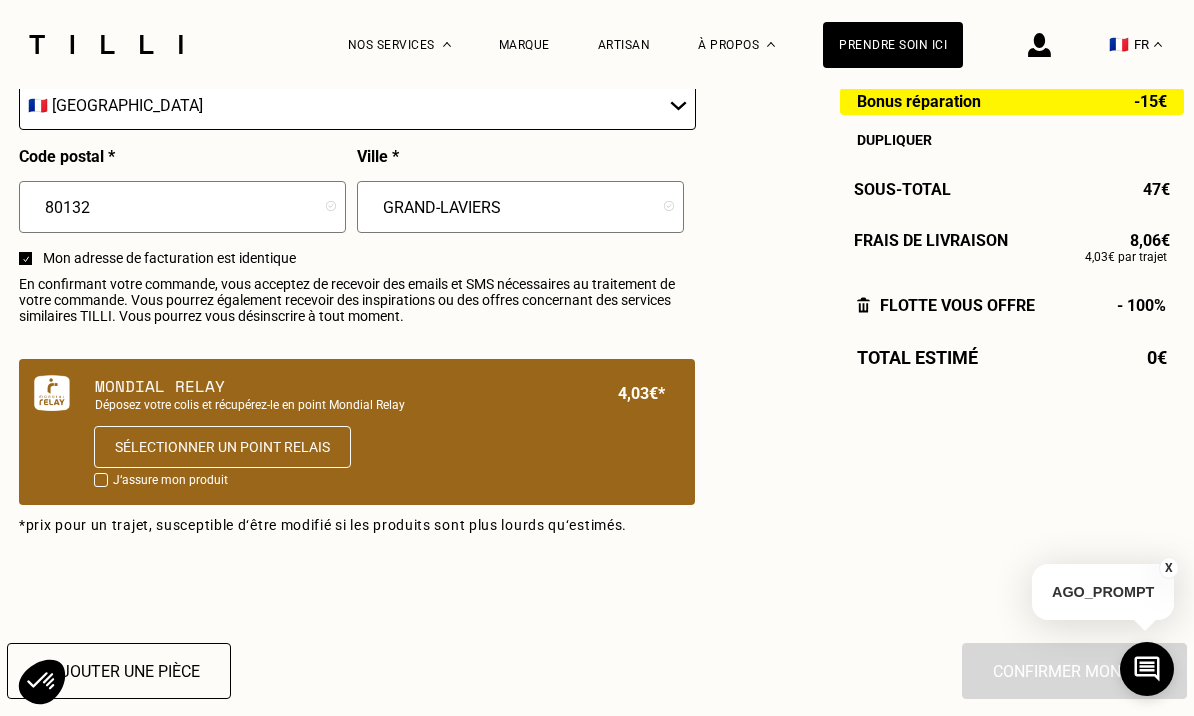 click at bounding box center (101, 480) 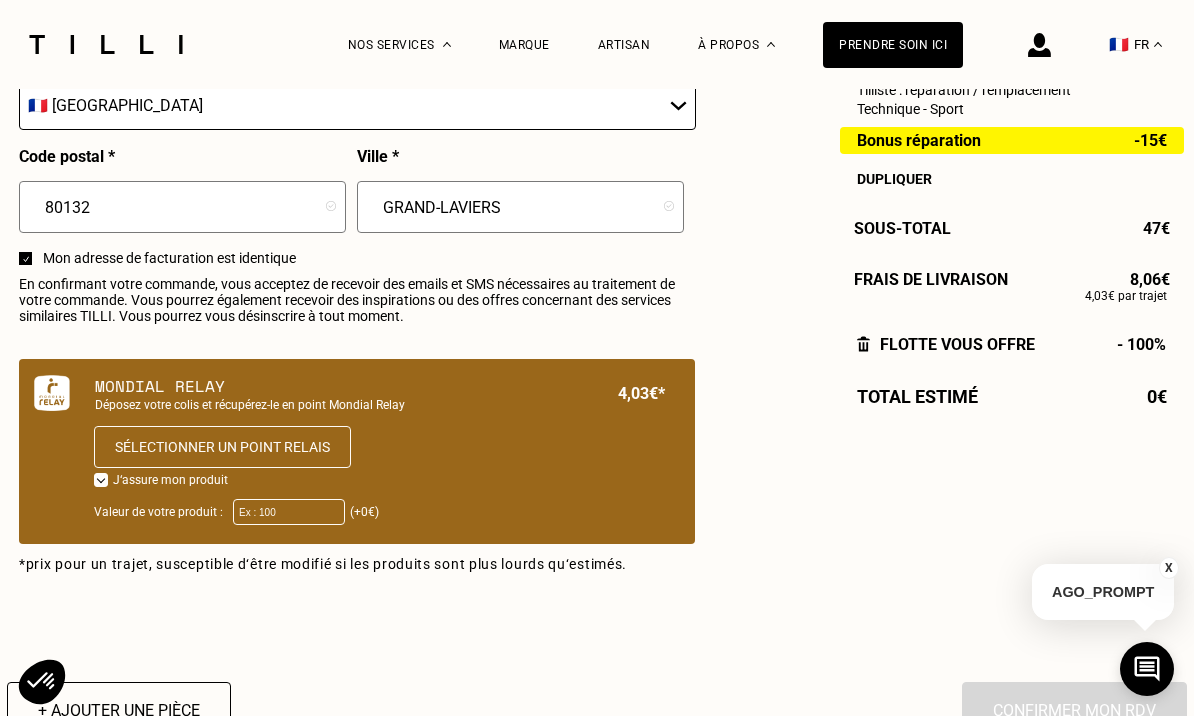 click at bounding box center (101, 480) 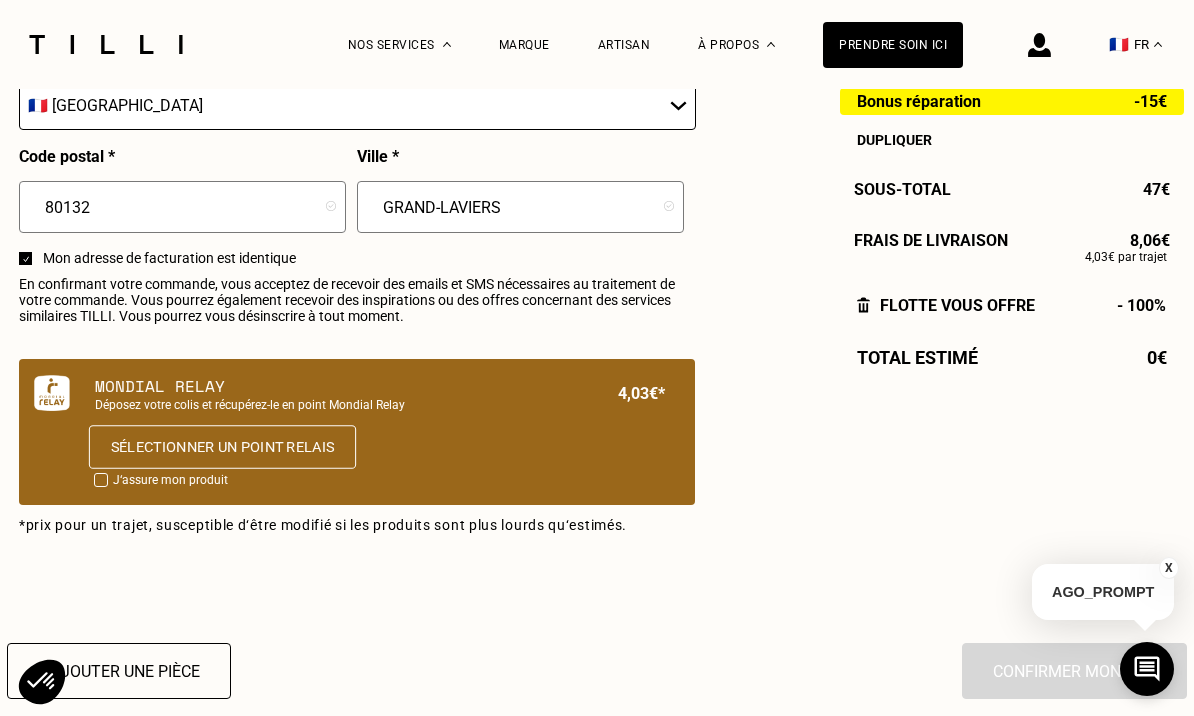click on "Sélectionner un point relais" at bounding box center [222, 447] 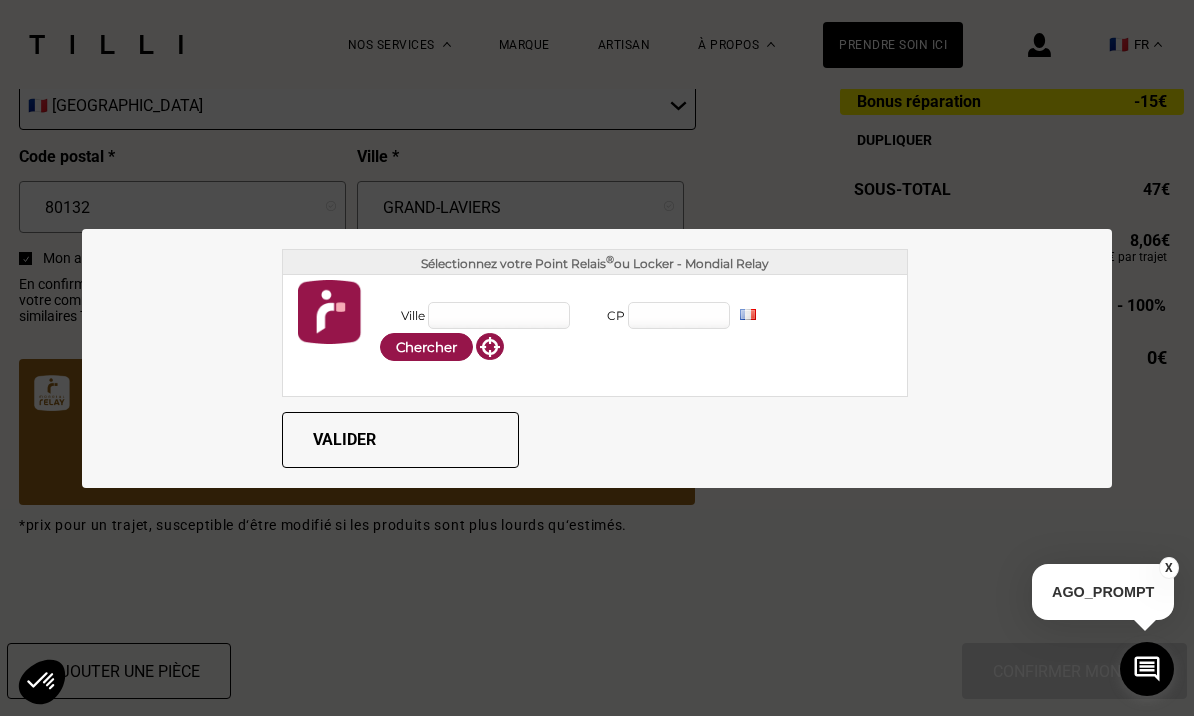 click on "Ville" at bounding box center [499, 315] 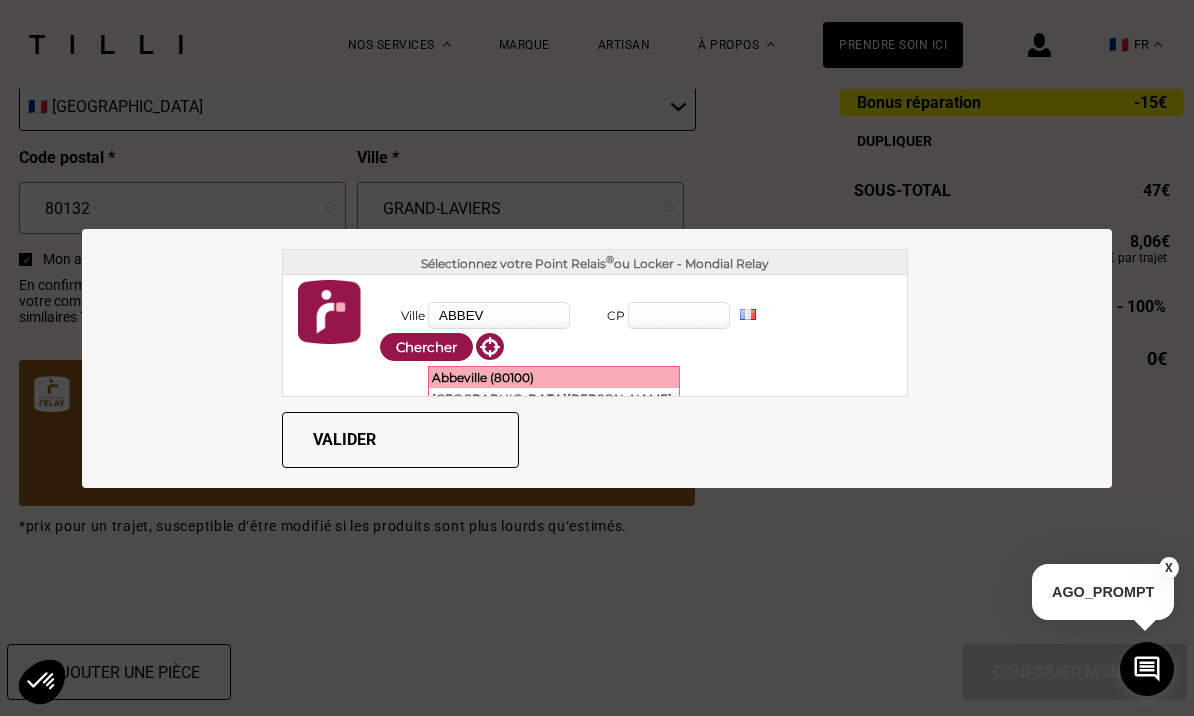 click on "Abbeville (80100)" at bounding box center [554, 377] 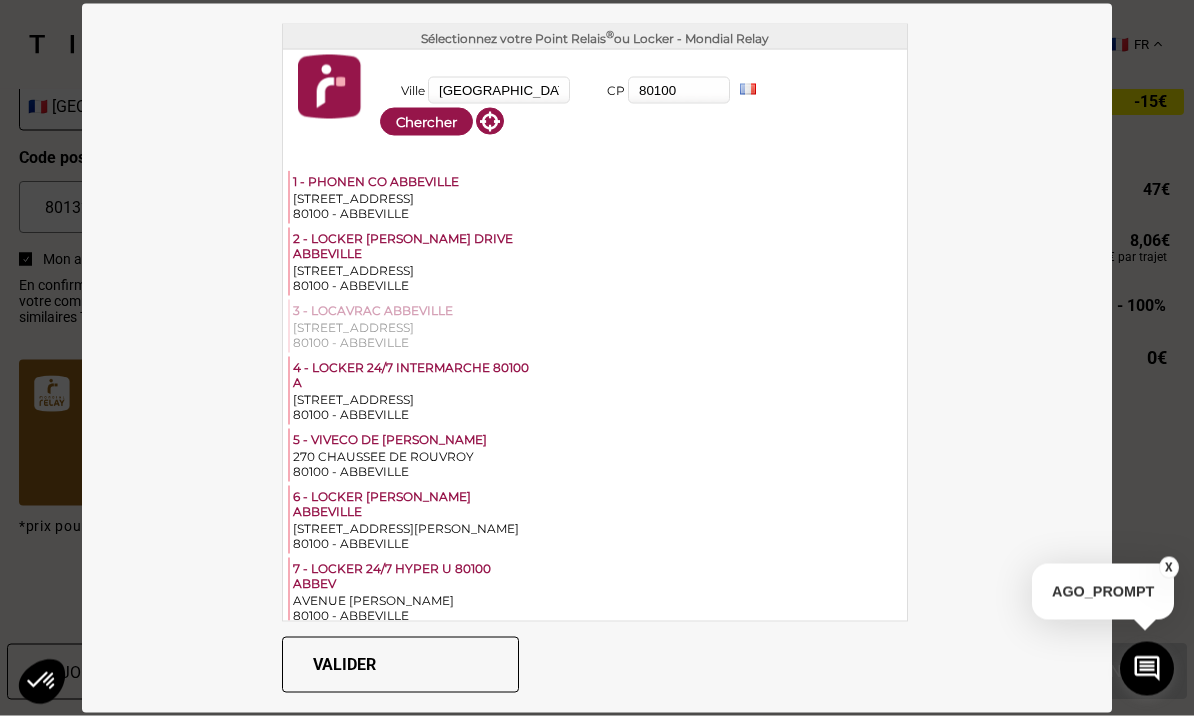scroll, scrollTop: 1140, scrollLeft: 0, axis: vertical 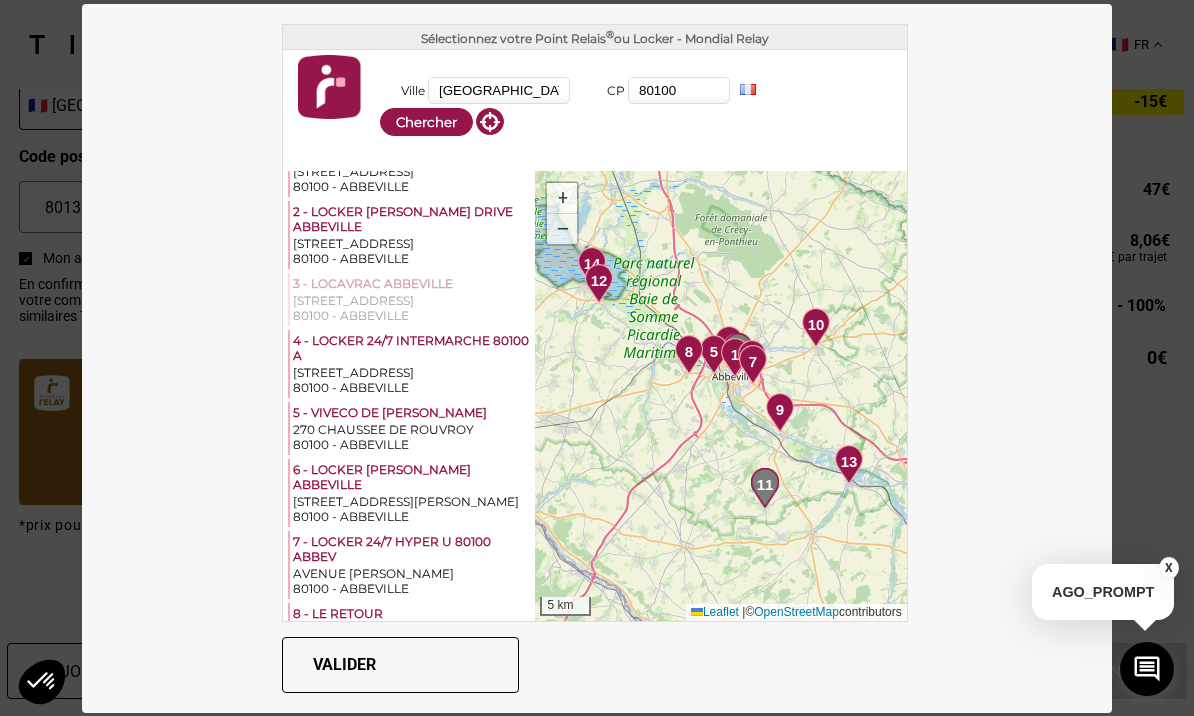 click on "5 - VIVECO DE [PERSON_NAME]" at bounding box center [412, 413] 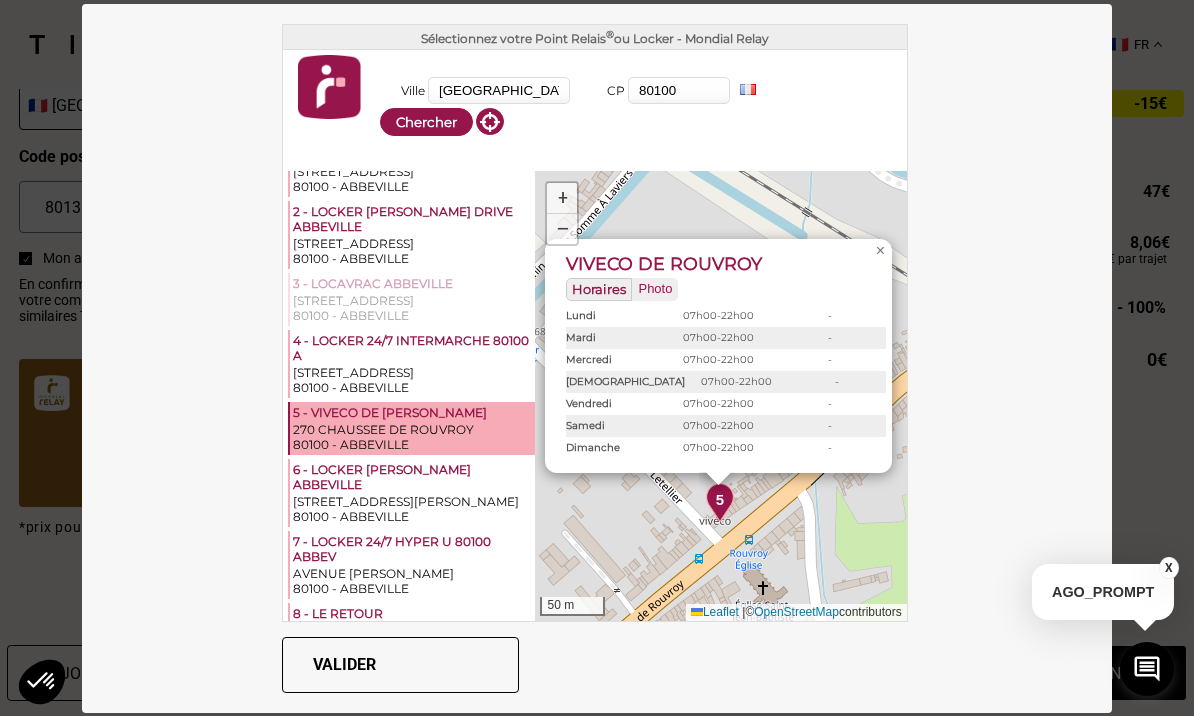 click on "Valider" at bounding box center [400, 665] 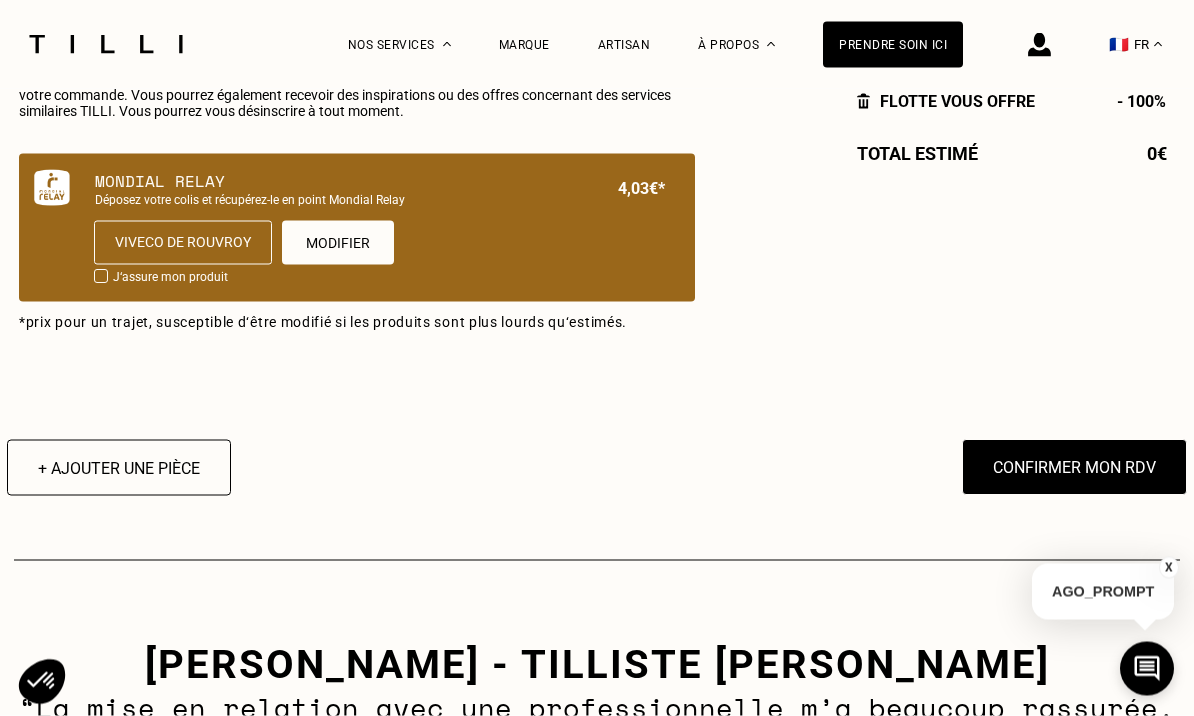 scroll, scrollTop: 1346, scrollLeft: 0, axis: vertical 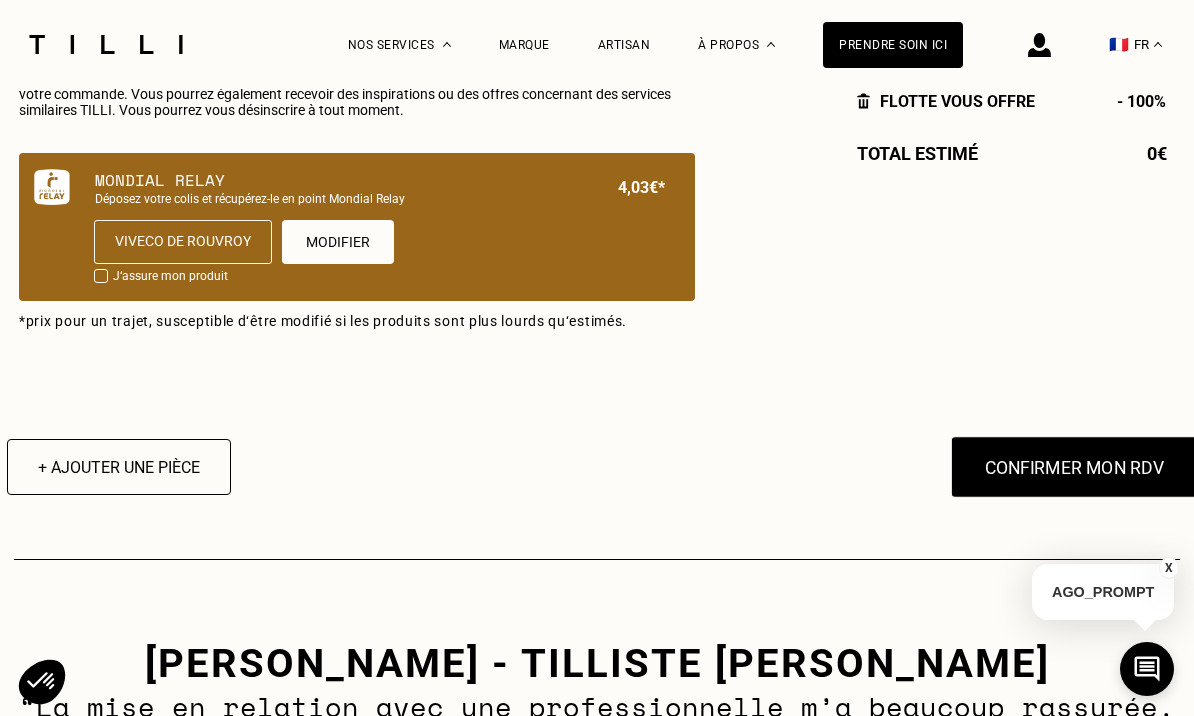 click on "Confirmer mon RDV" at bounding box center (1075, 467) 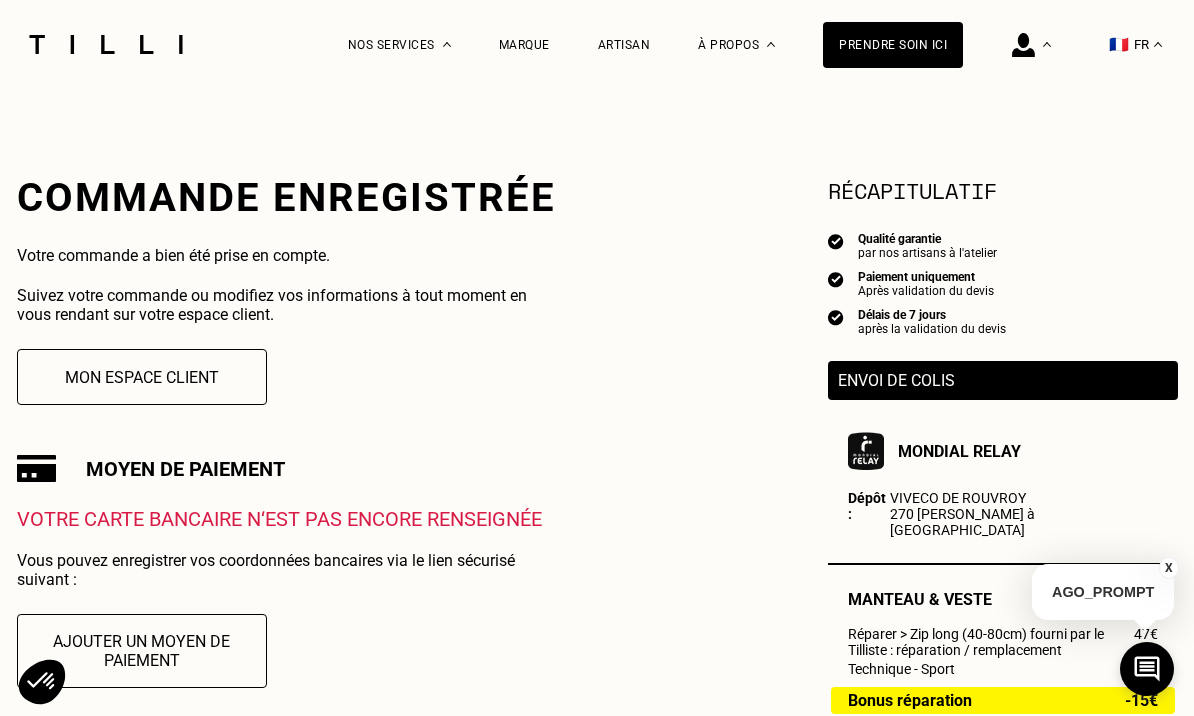 scroll, scrollTop: 309, scrollLeft: 0, axis: vertical 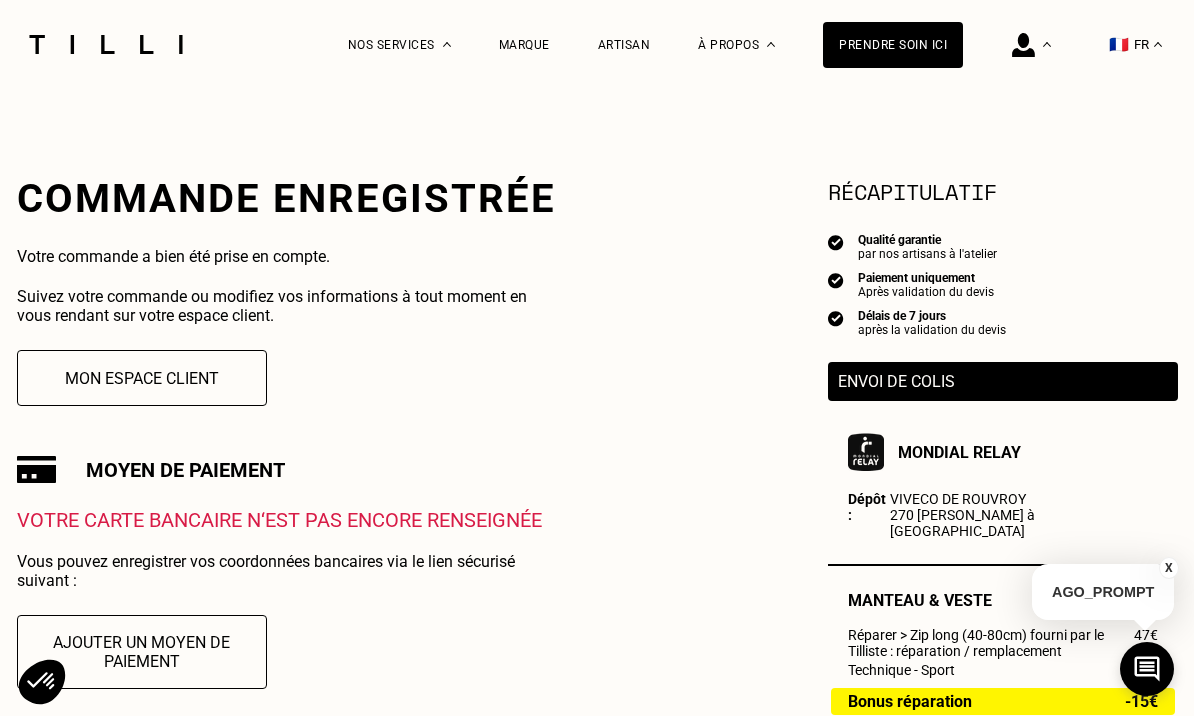click on "Envoi de colis" at bounding box center (1003, 381) 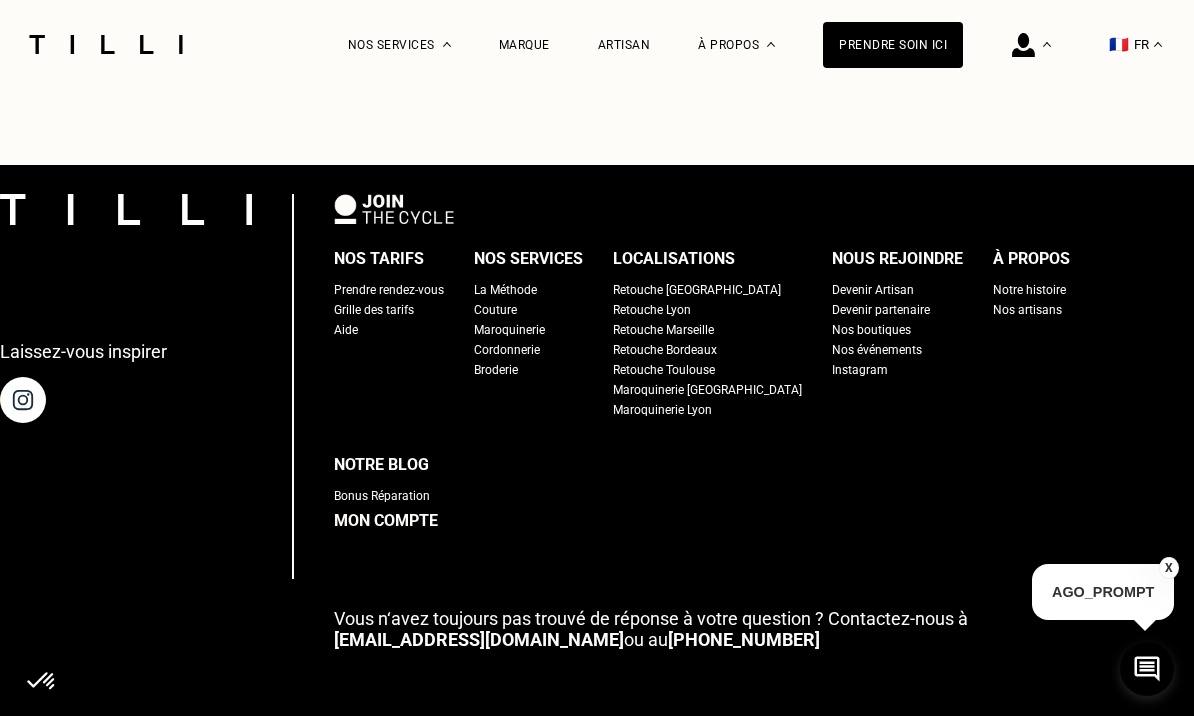 scroll, scrollTop: 1715, scrollLeft: 0, axis: vertical 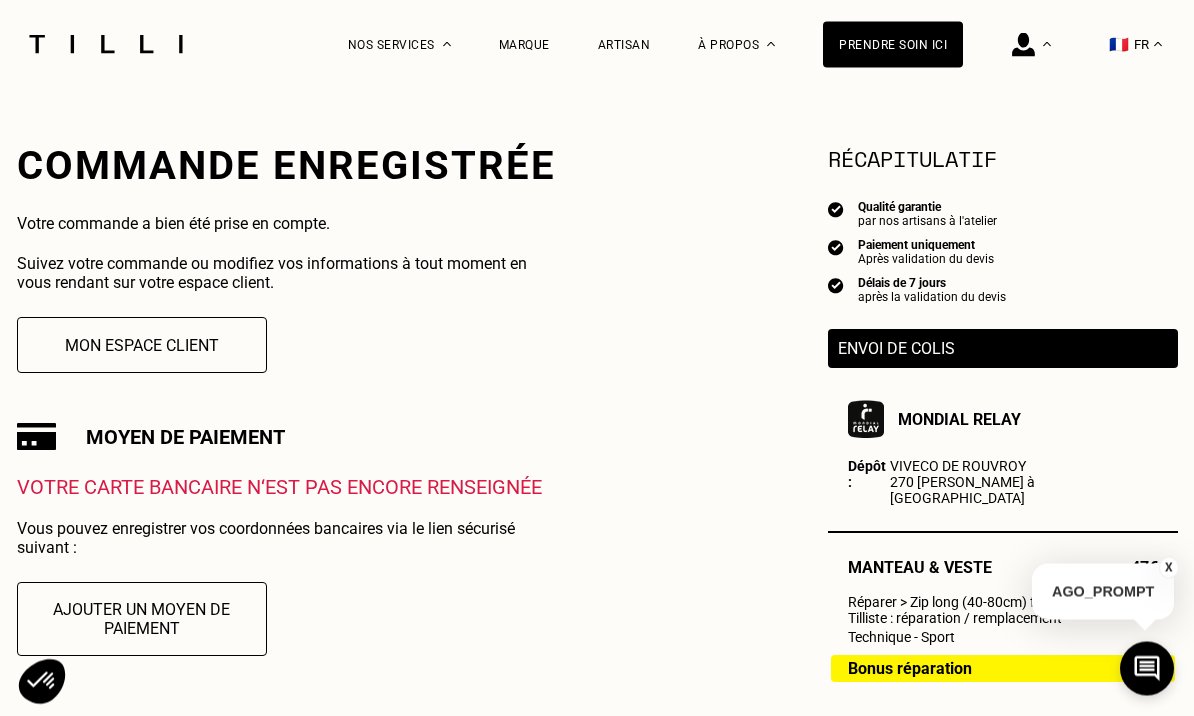 click on "Envoi de colis" at bounding box center (1003, 349) 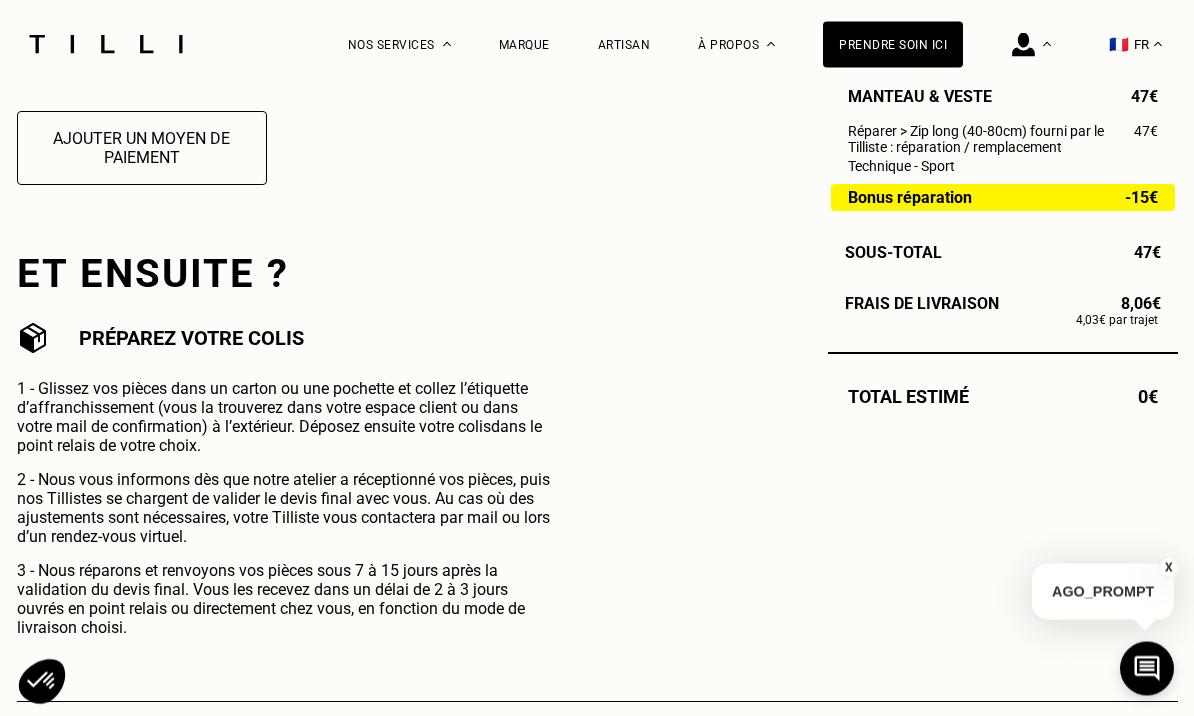 scroll, scrollTop: 813, scrollLeft: 0, axis: vertical 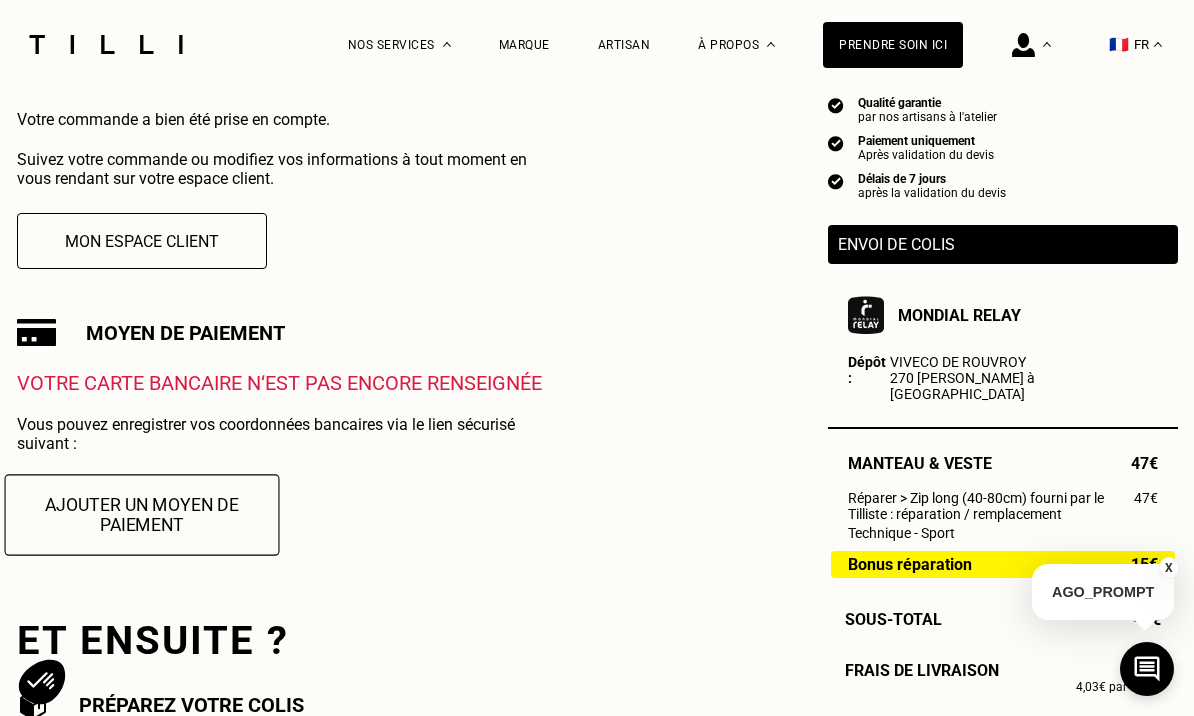 click on "Ajouter un moyen de paiement" at bounding box center [141, 514] 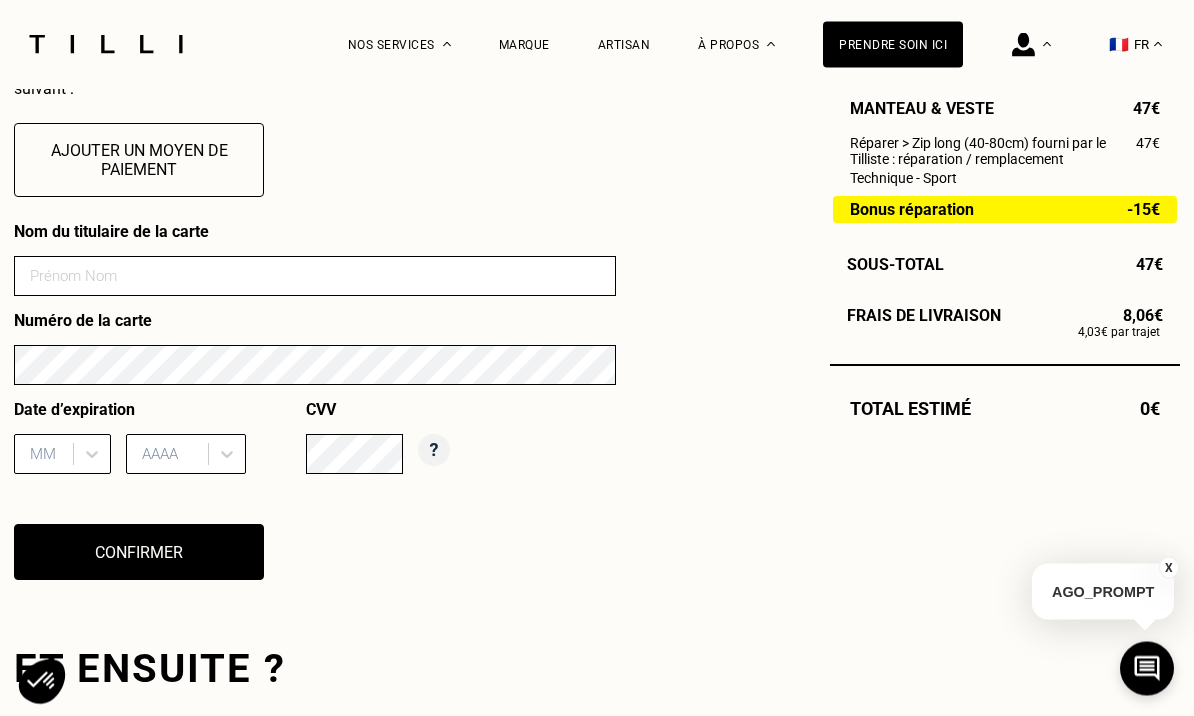 click at bounding box center (315, 277) 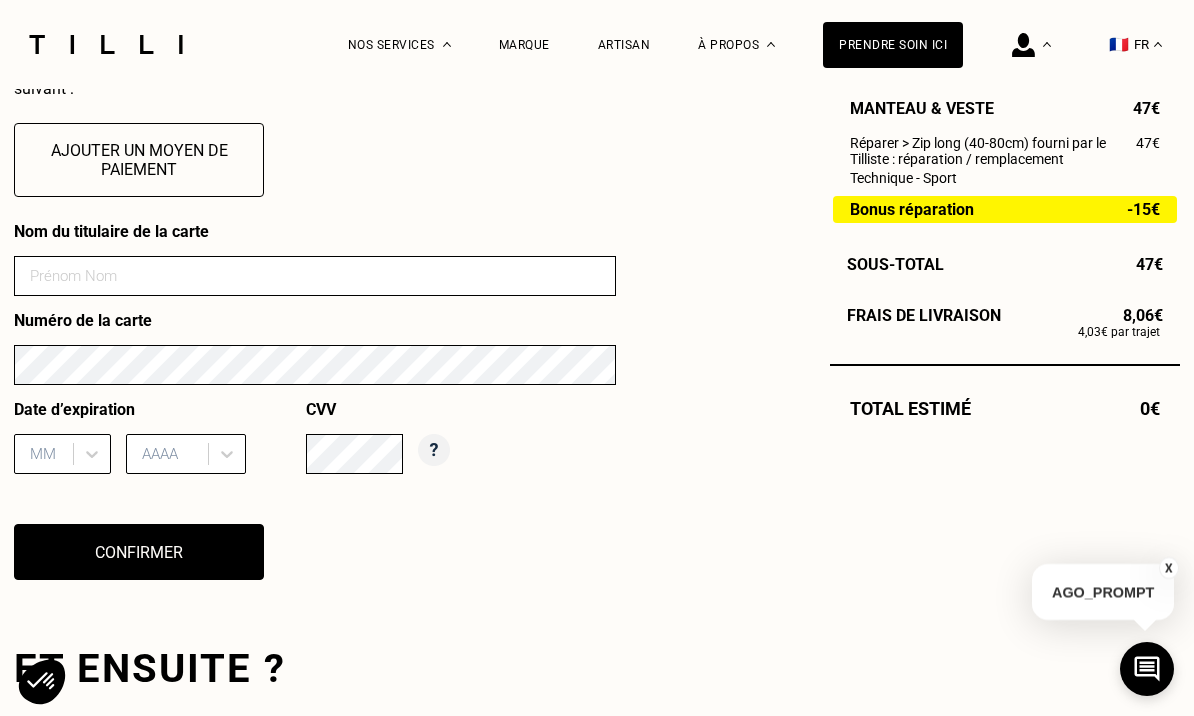 scroll, scrollTop: 800, scrollLeft: 0, axis: vertical 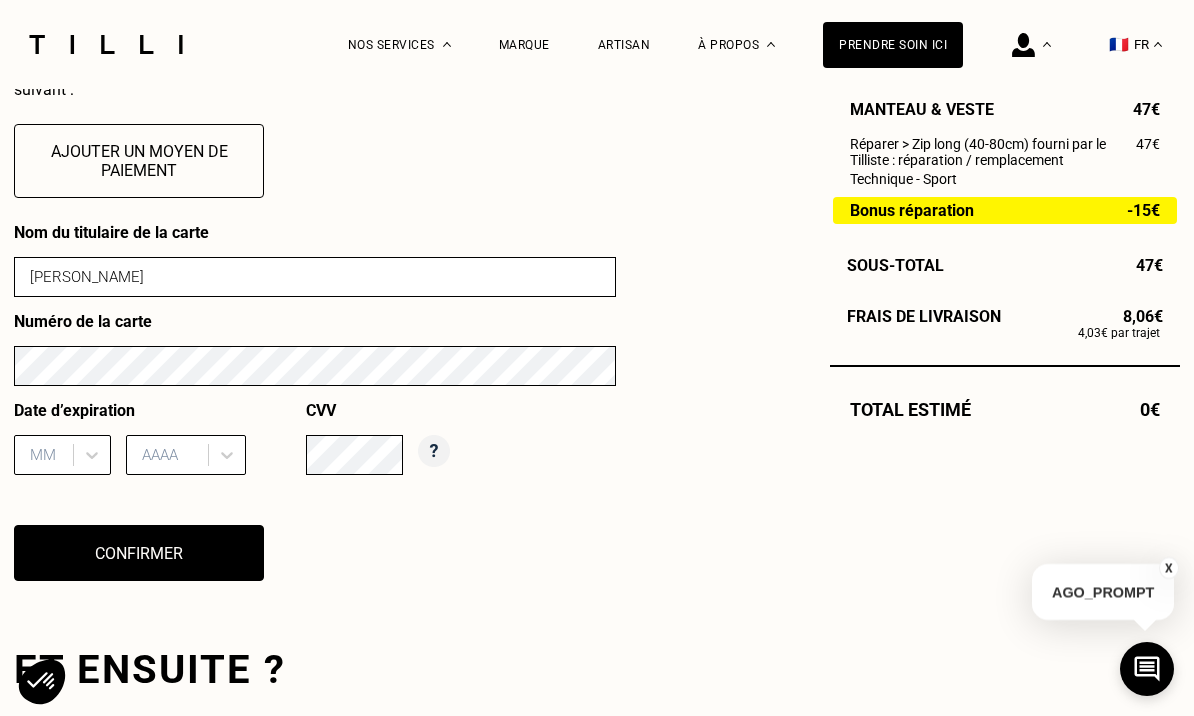 type on "[PERSON_NAME]" 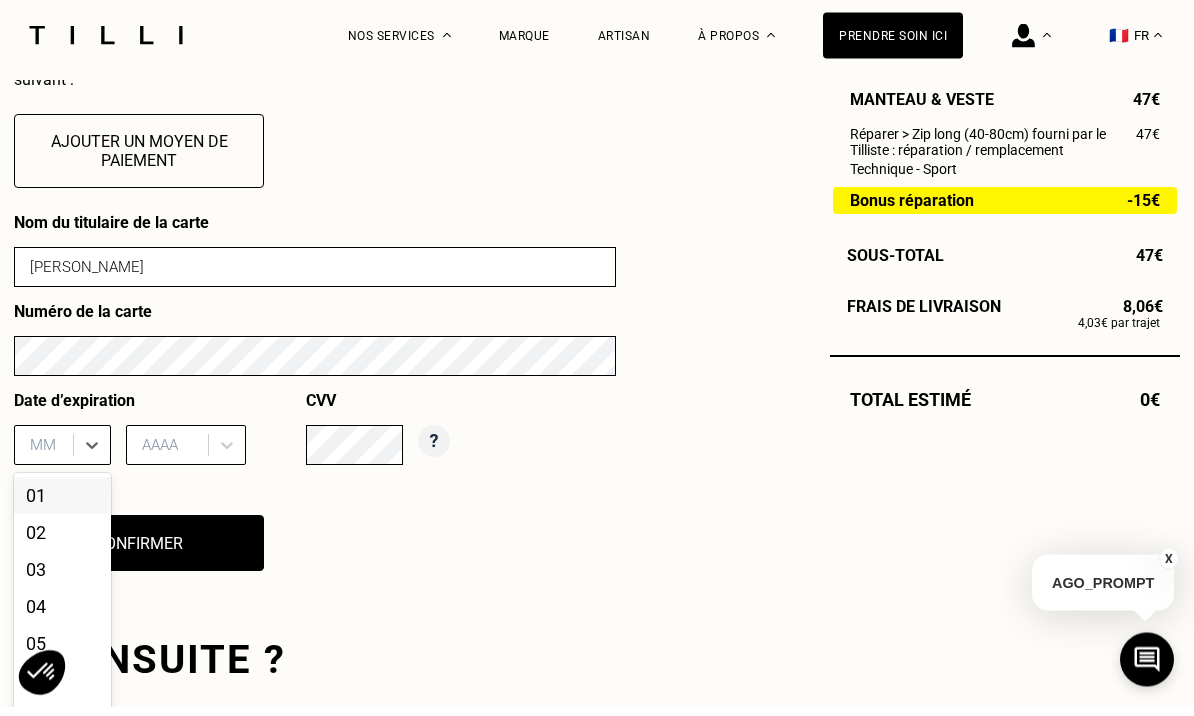 click on "01" at bounding box center [62, 505] 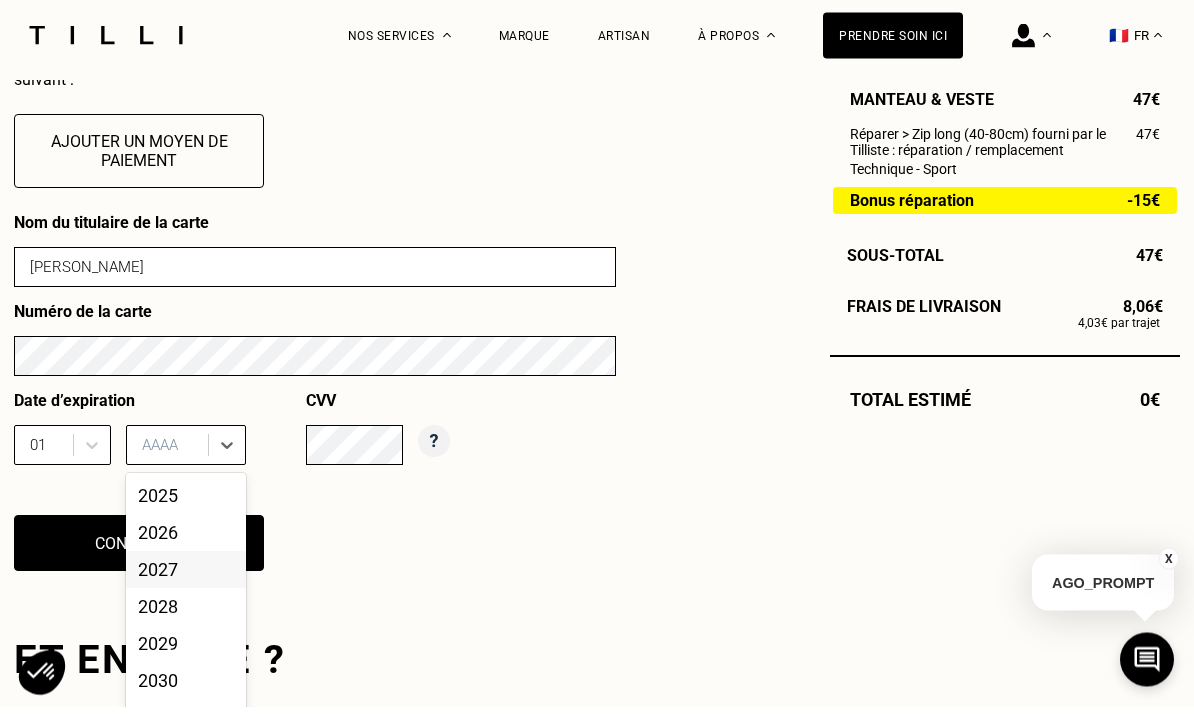 click on "2027" at bounding box center [186, 579] 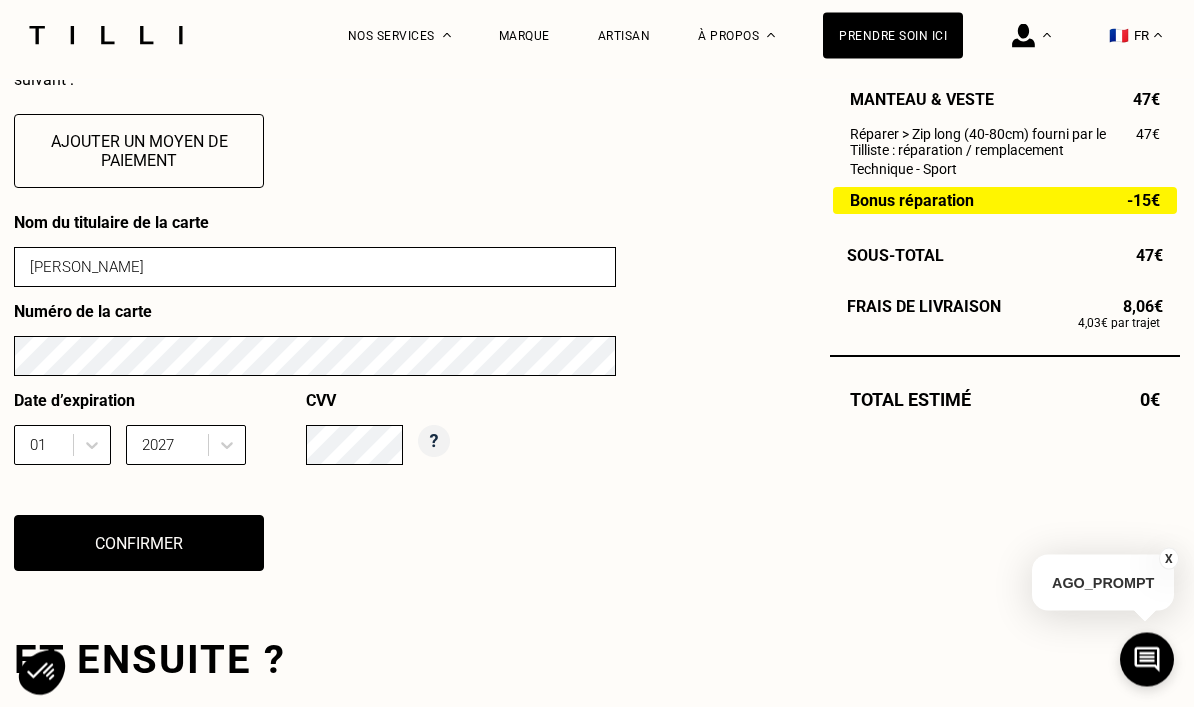 scroll, scrollTop: 810, scrollLeft: 0, axis: vertical 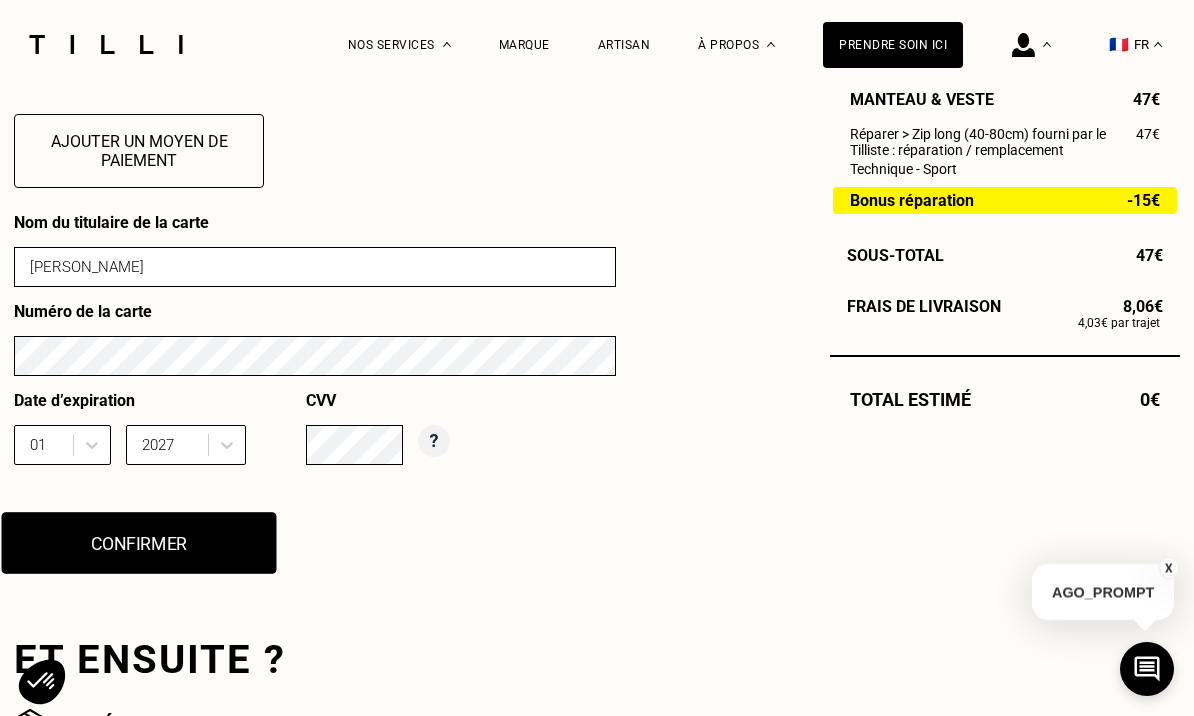 click on "Confirmer" at bounding box center [139, 543] 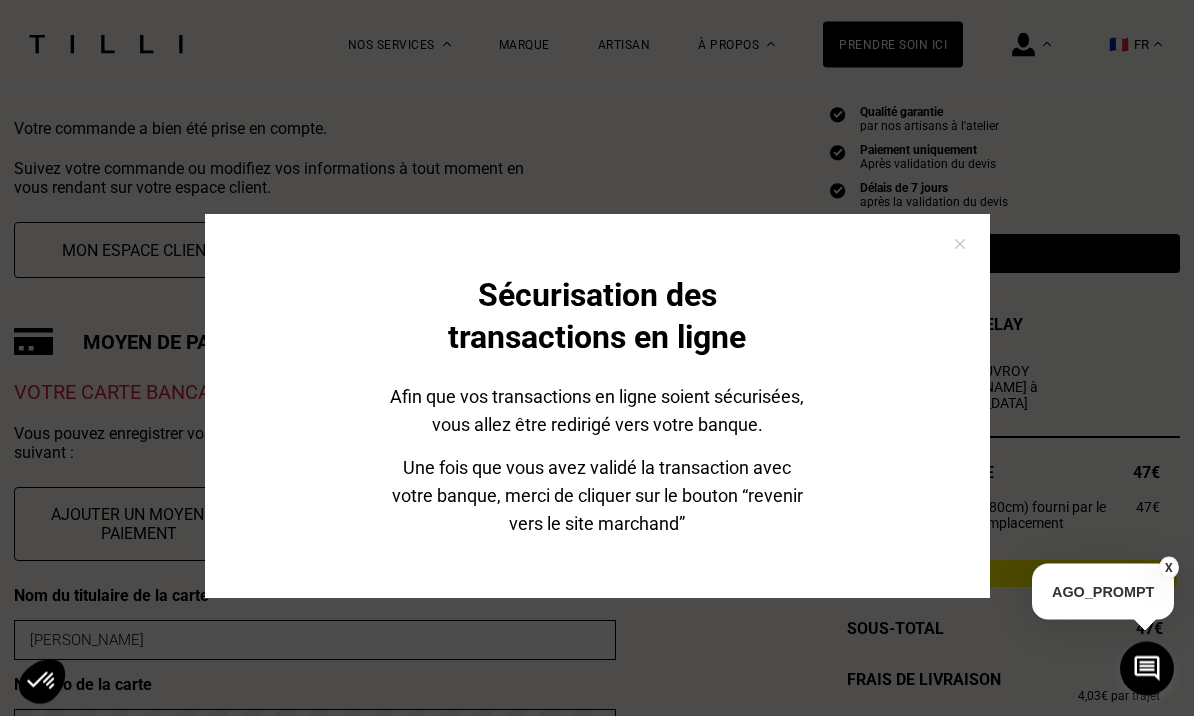 scroll, scrollTop: 438, scrollLeft: 0, axis: vertical 